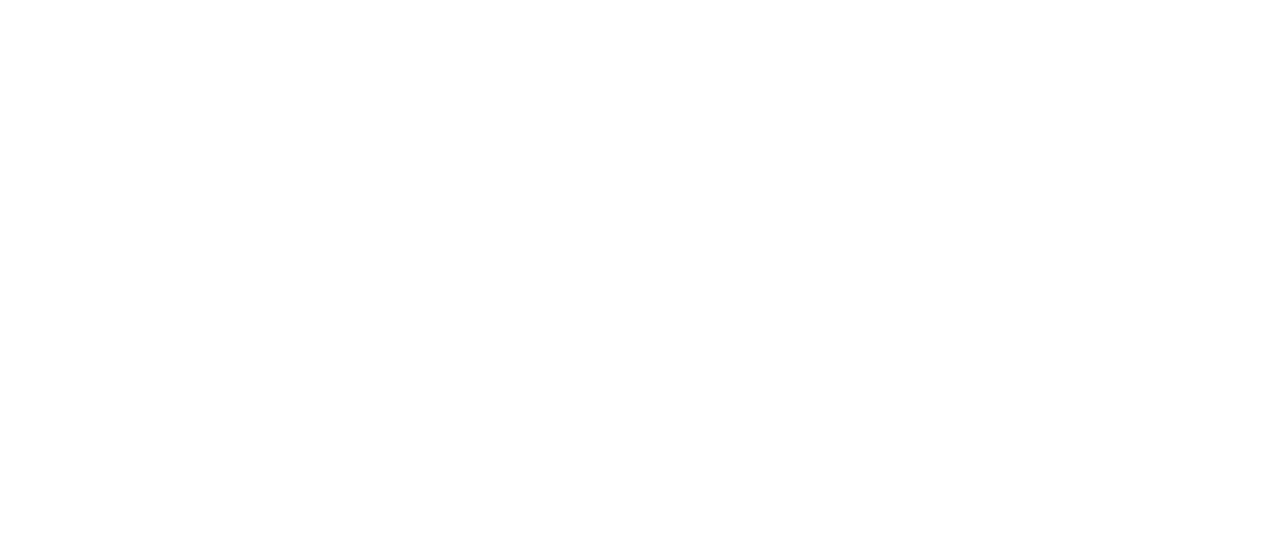 scroll, scrollTop: 0, scrollLeft: 0, axis: both 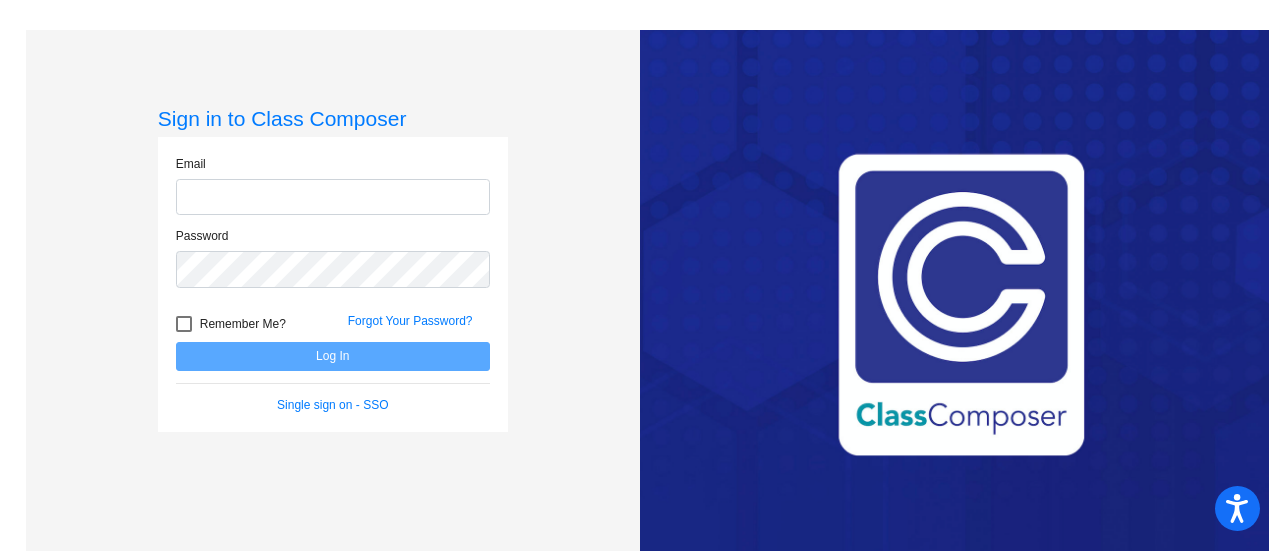 click 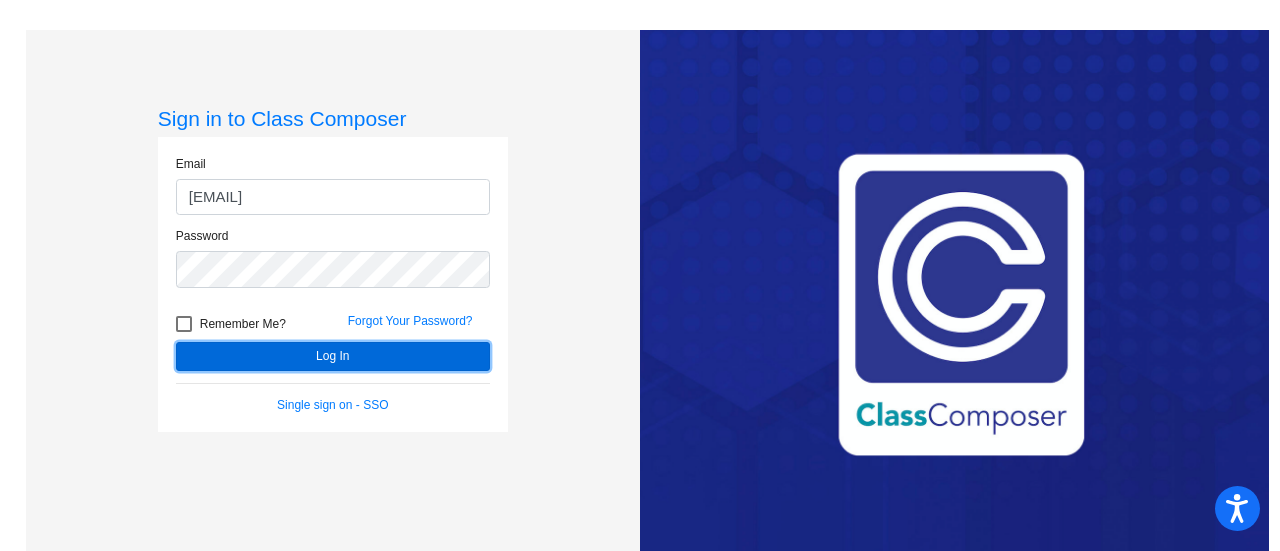 click on "Log In" 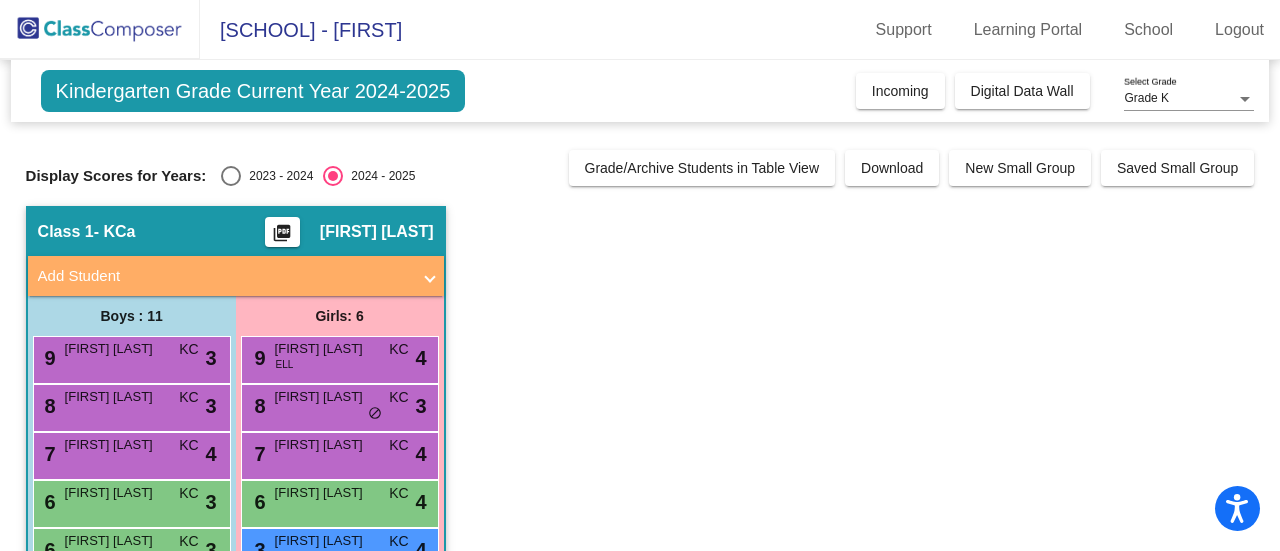 click on "Kindergarten Grade Current Year 2024-2025" 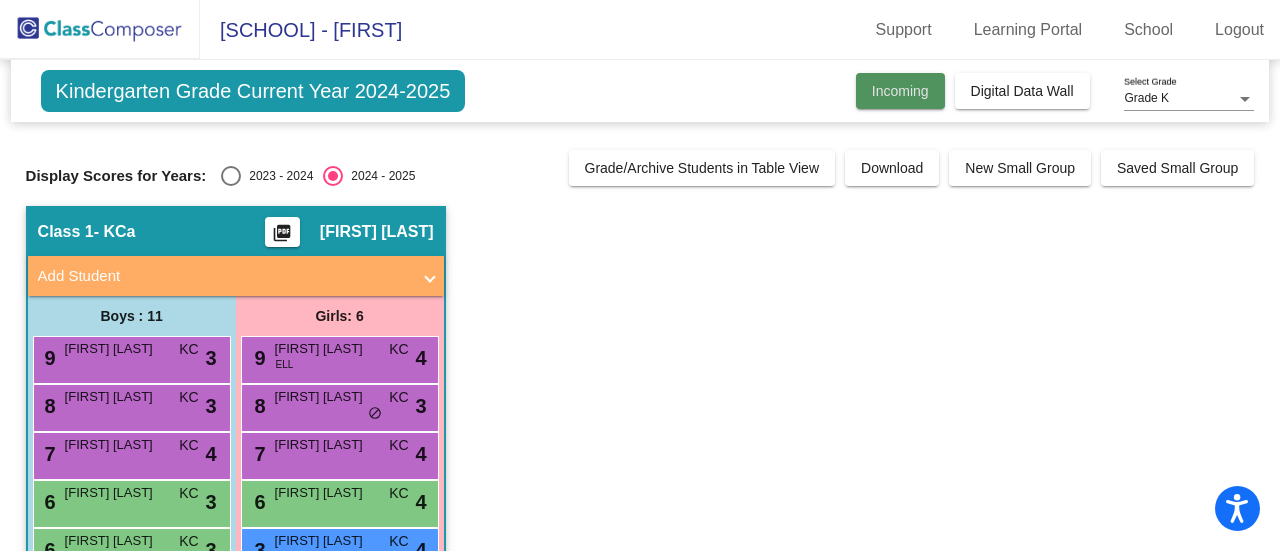 click on "Incoming" 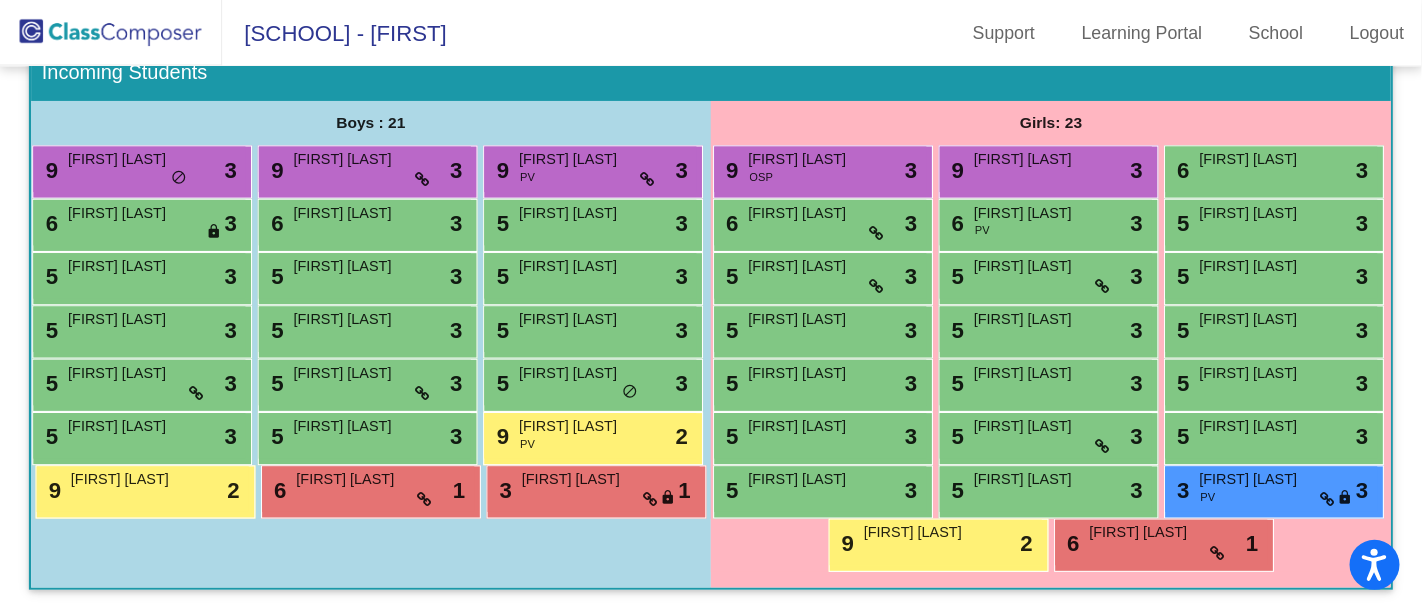 scroll, scrollTop: 411, scrollLeft: 0, axis: vertical 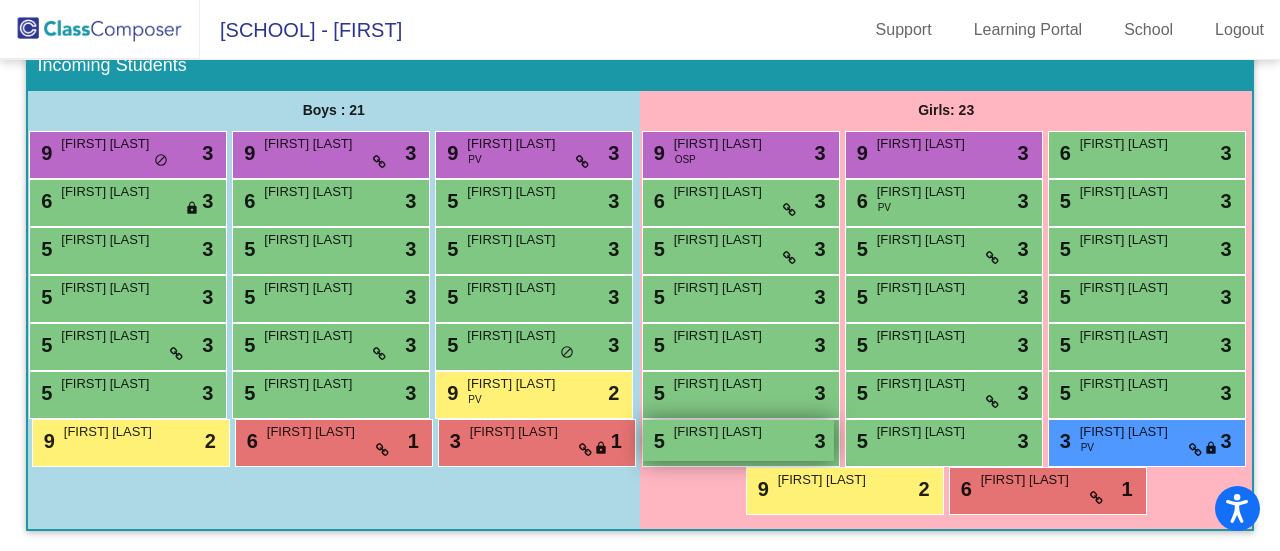 click on "[FIRST] [LAST]" at bounding box center (724, 432) 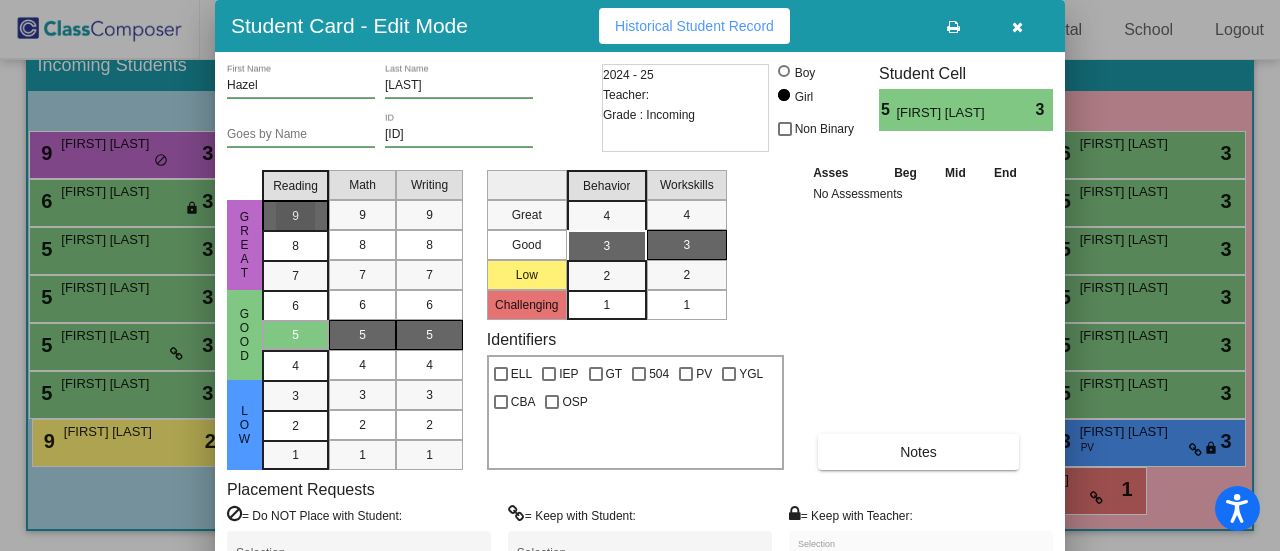 click on "9" at bounding box center (295, 216) 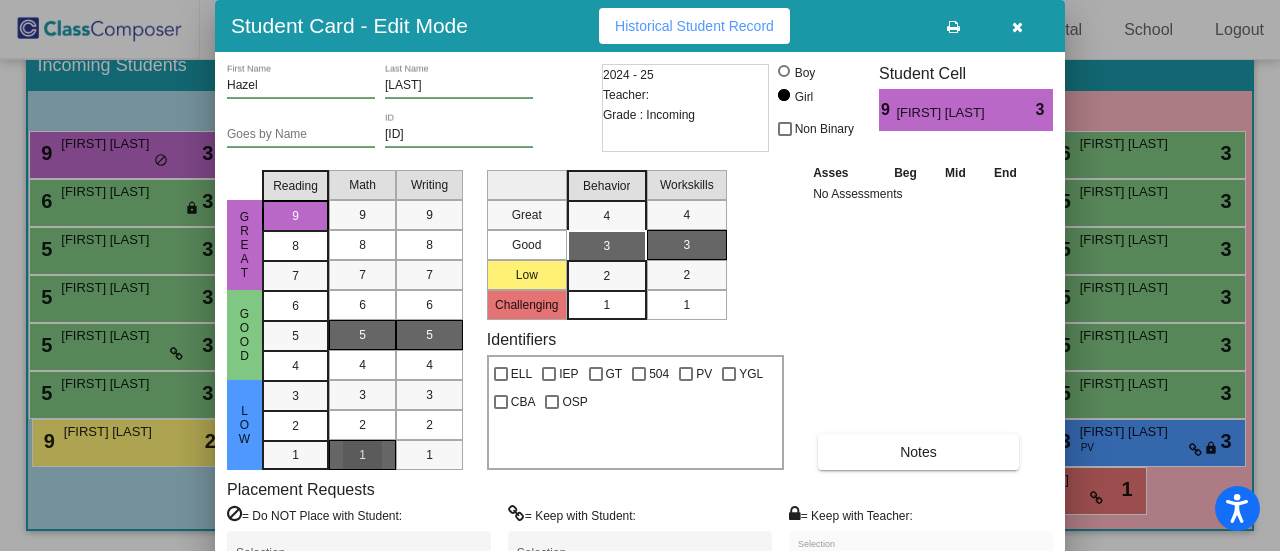 click on "1" at bounding box center [362, 455] 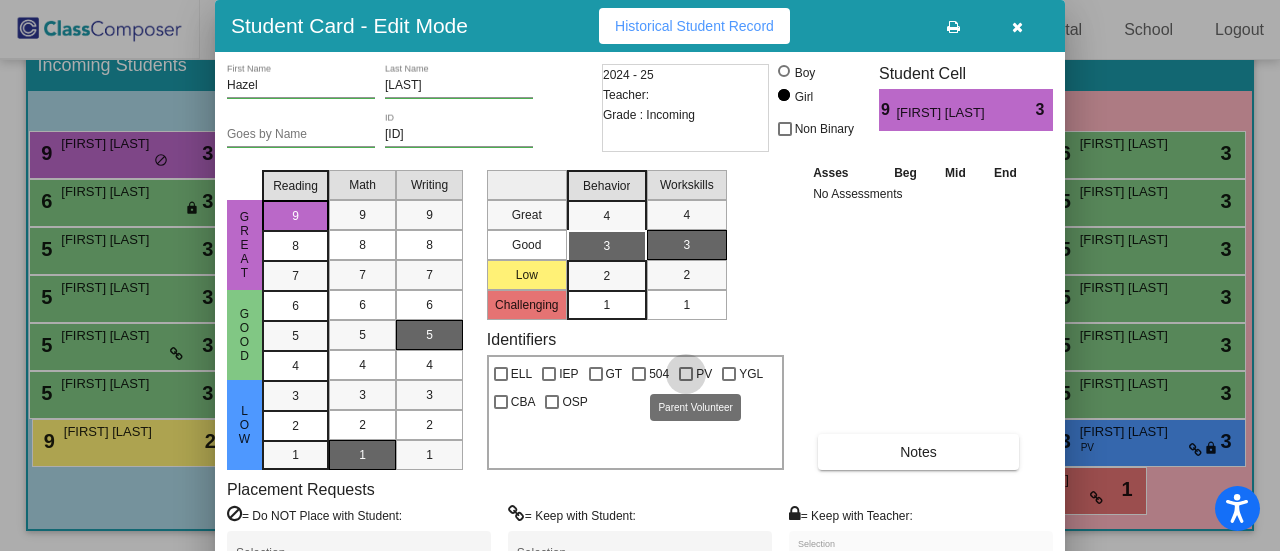 click at bounding box center (686, 374) 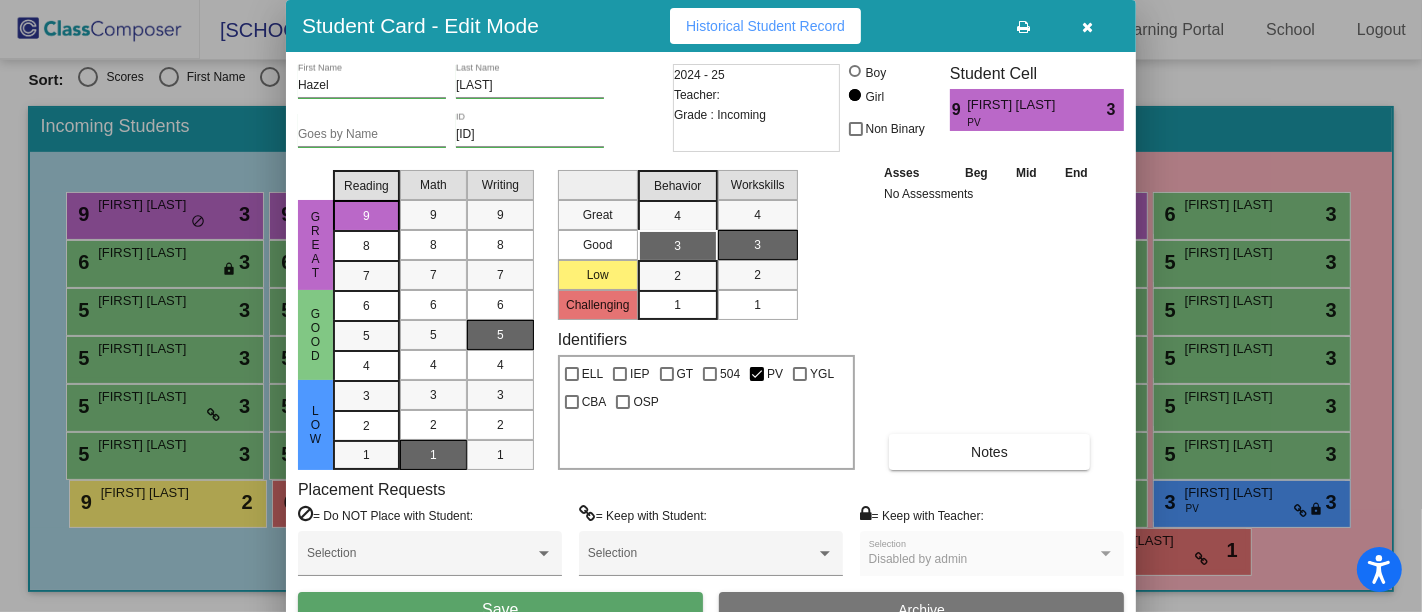 scroll, scrollTop: 230, scrollLeft: 0, axis: vertical 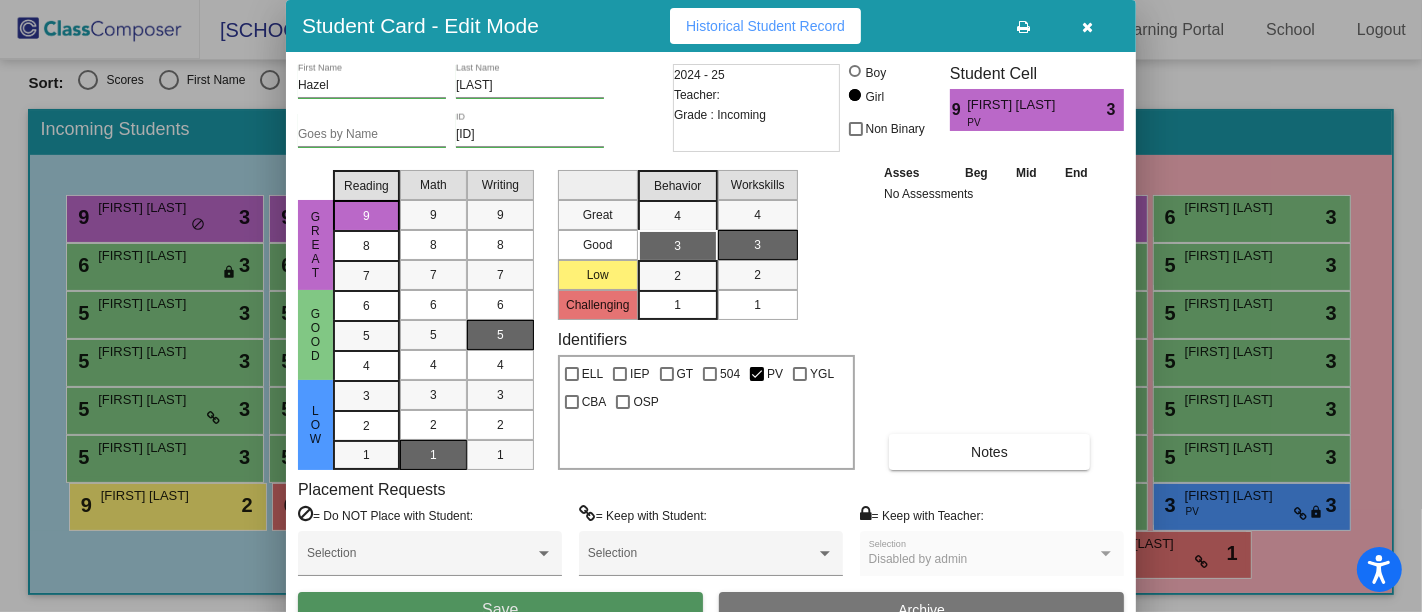 click on "Save" at bounding box center (500, 610) 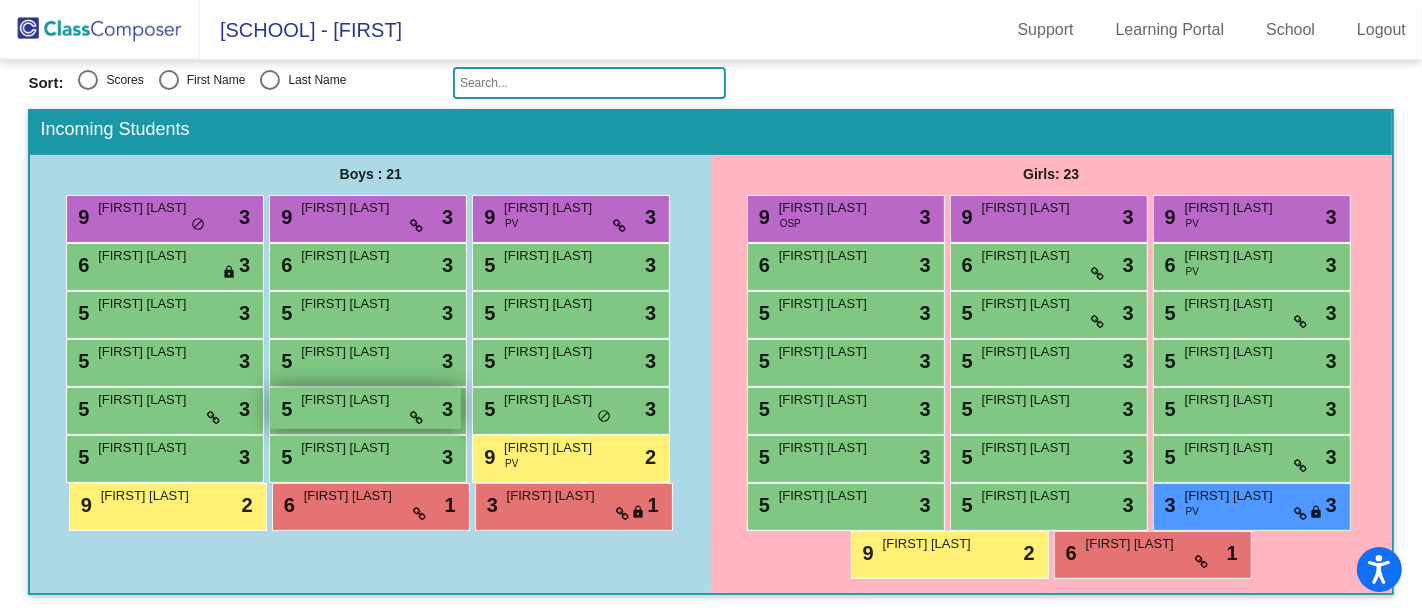 click on "[FIRST] [LAST]" at bounding box center [351, 400] 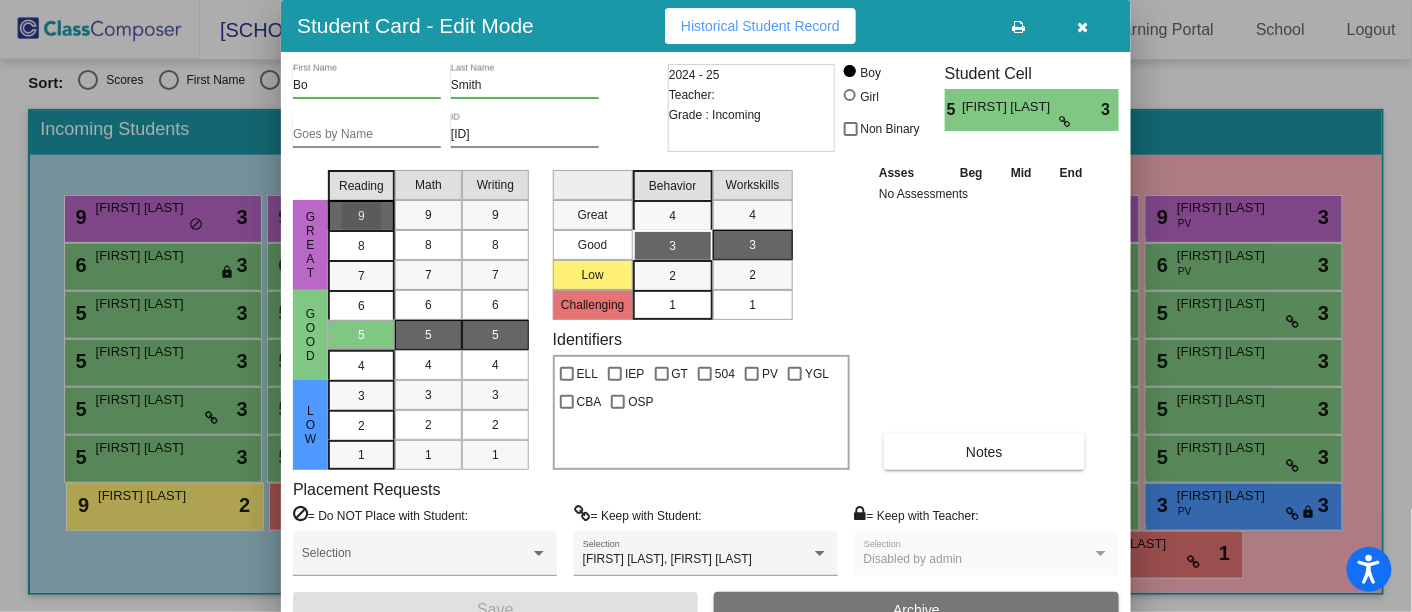 click on "9" at bounding box center [361, 216] 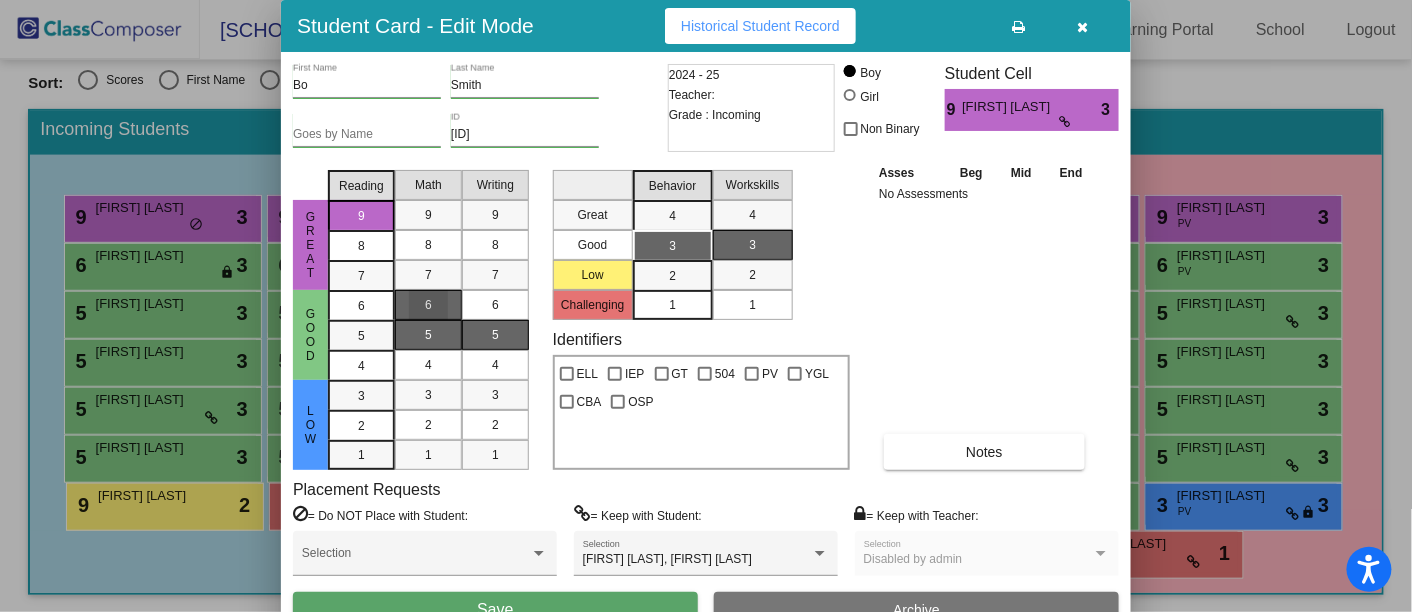 click on "6" at bounding box center (428, 305) 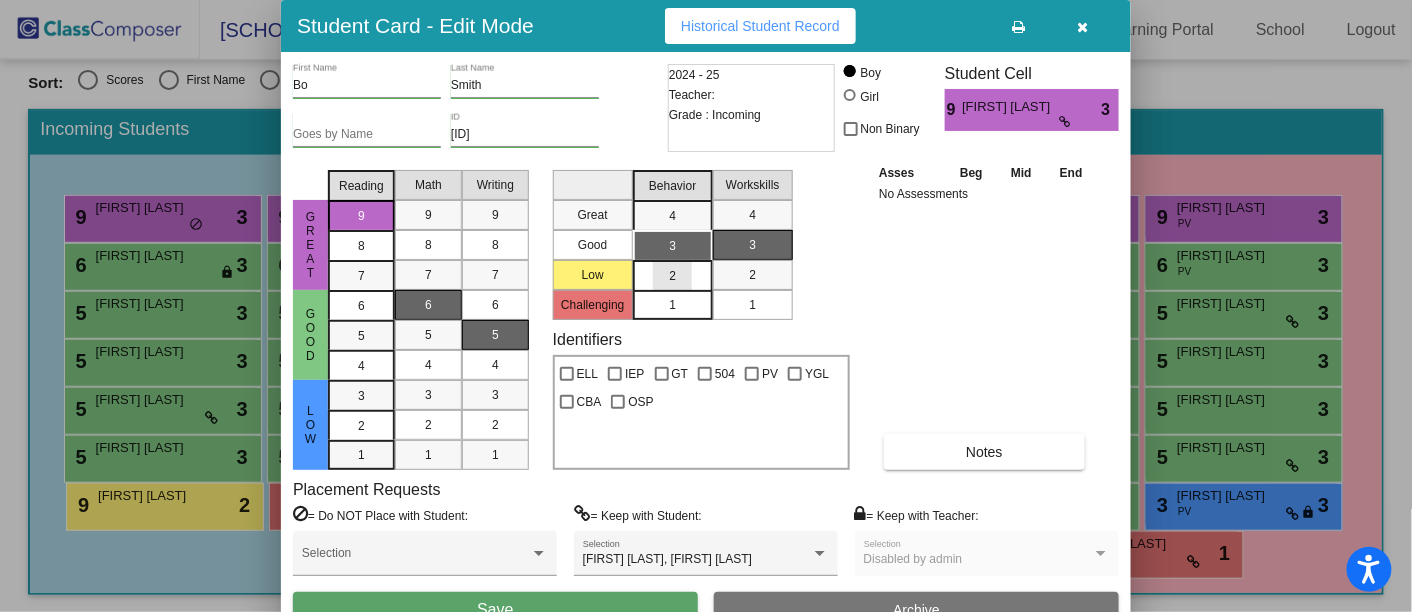 click on "2" at bounding box center (672, 276) 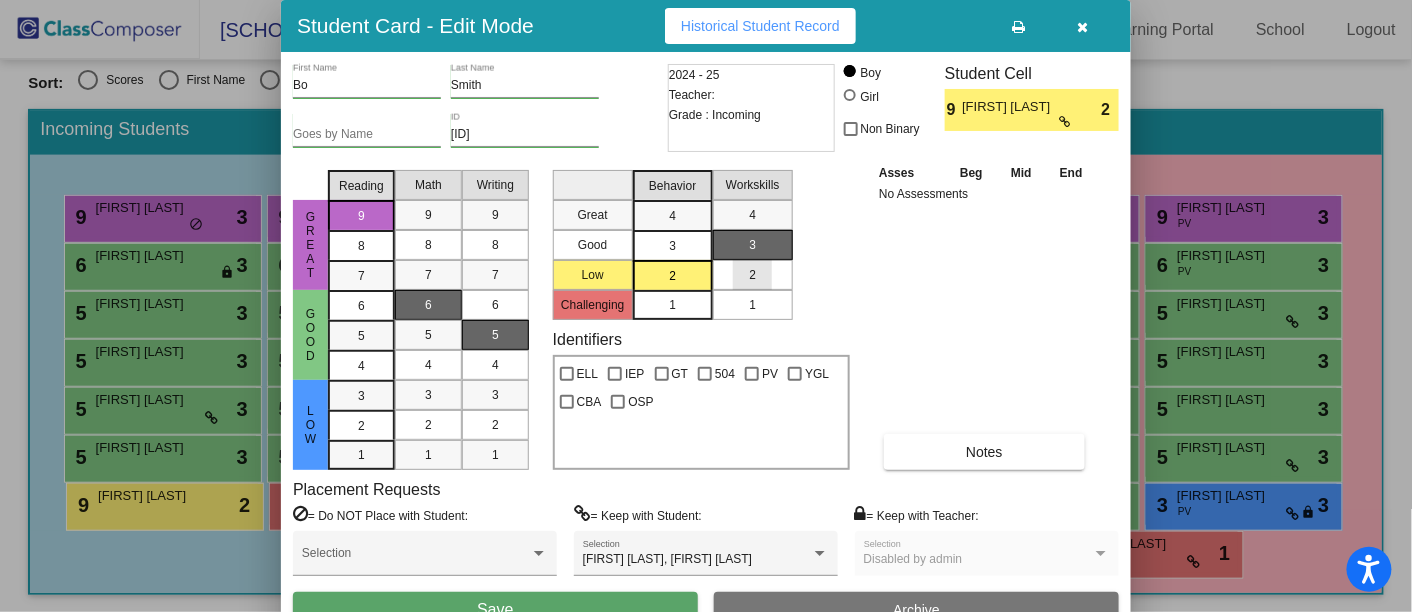 click on "2" at bounding box center (752, 275) 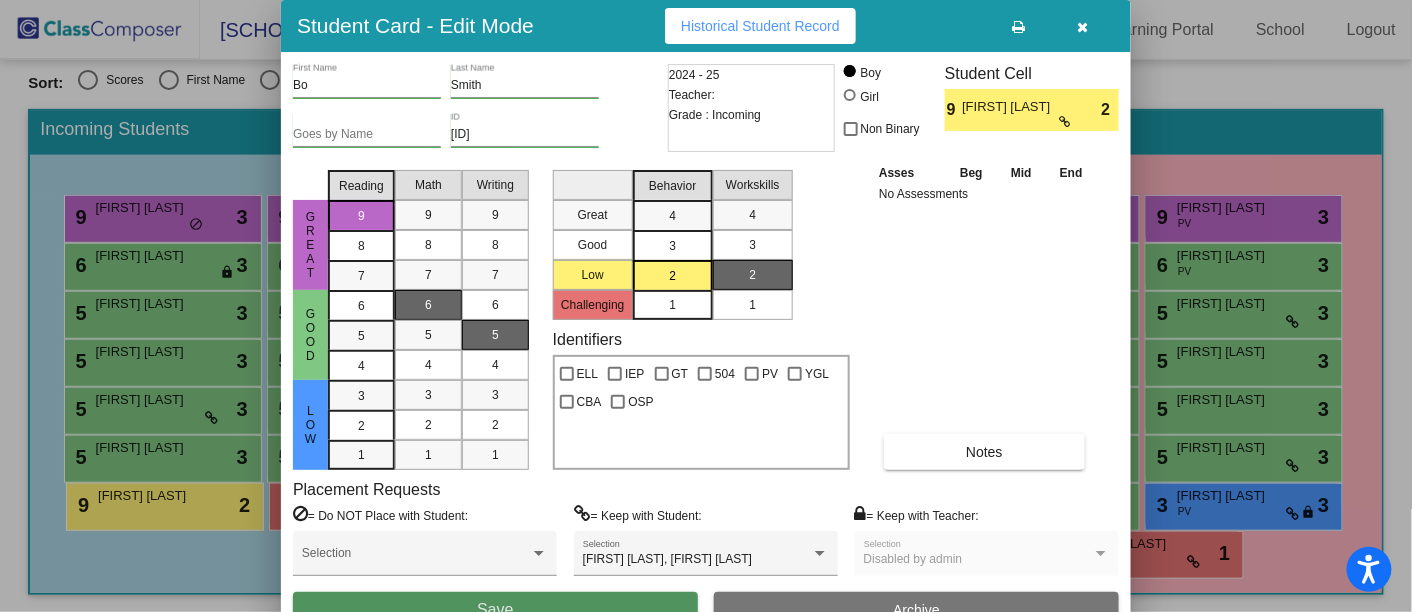 click on "Save" at bounding box center [495, 609] 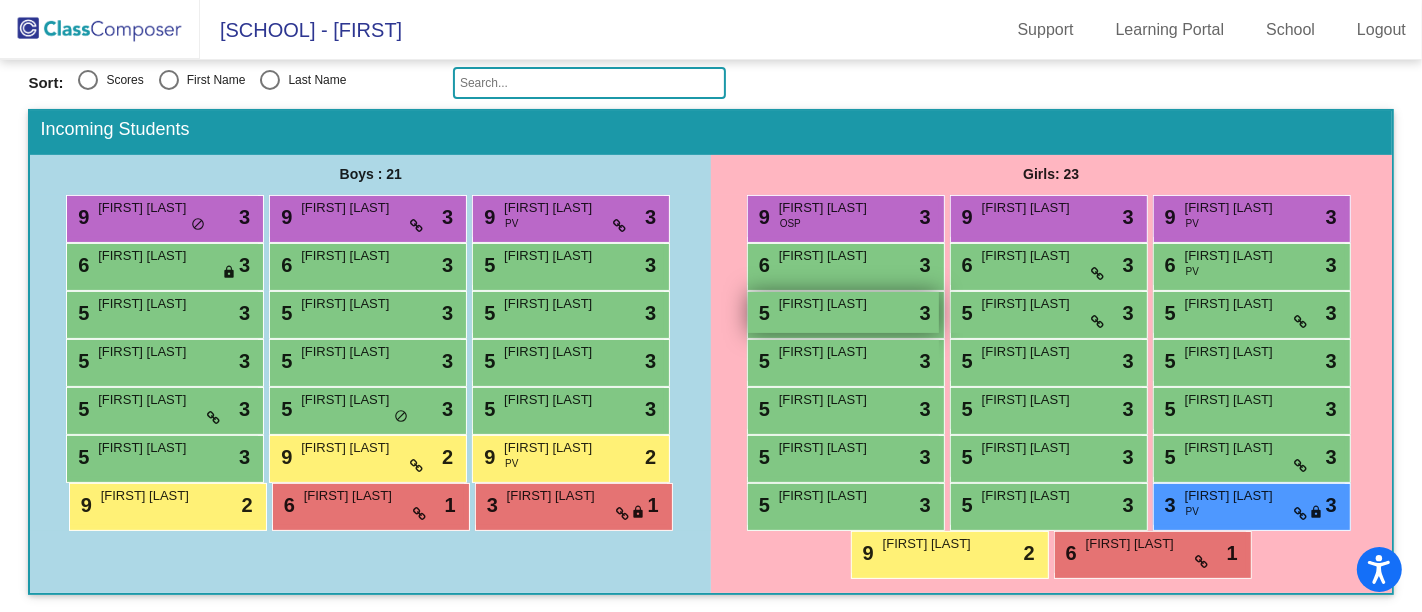 click on "[FIRST] [LAST]" at bounding box center [829, 304] 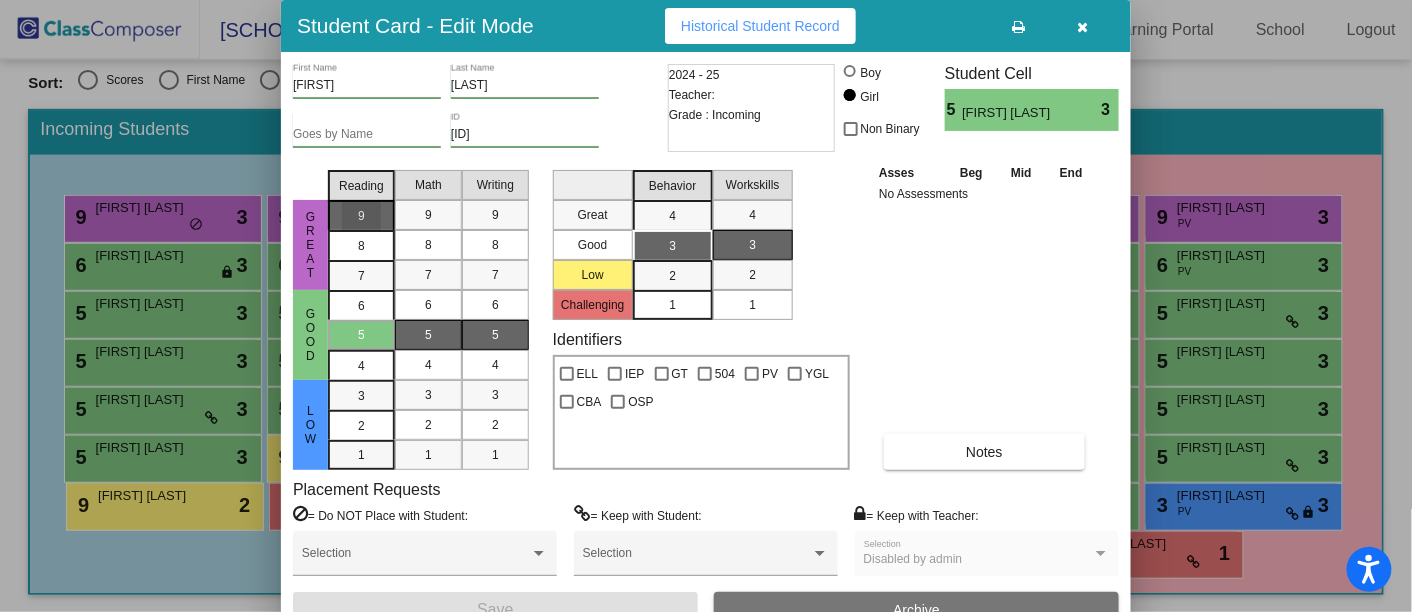 click on "9" at bounding box center (361, 216) 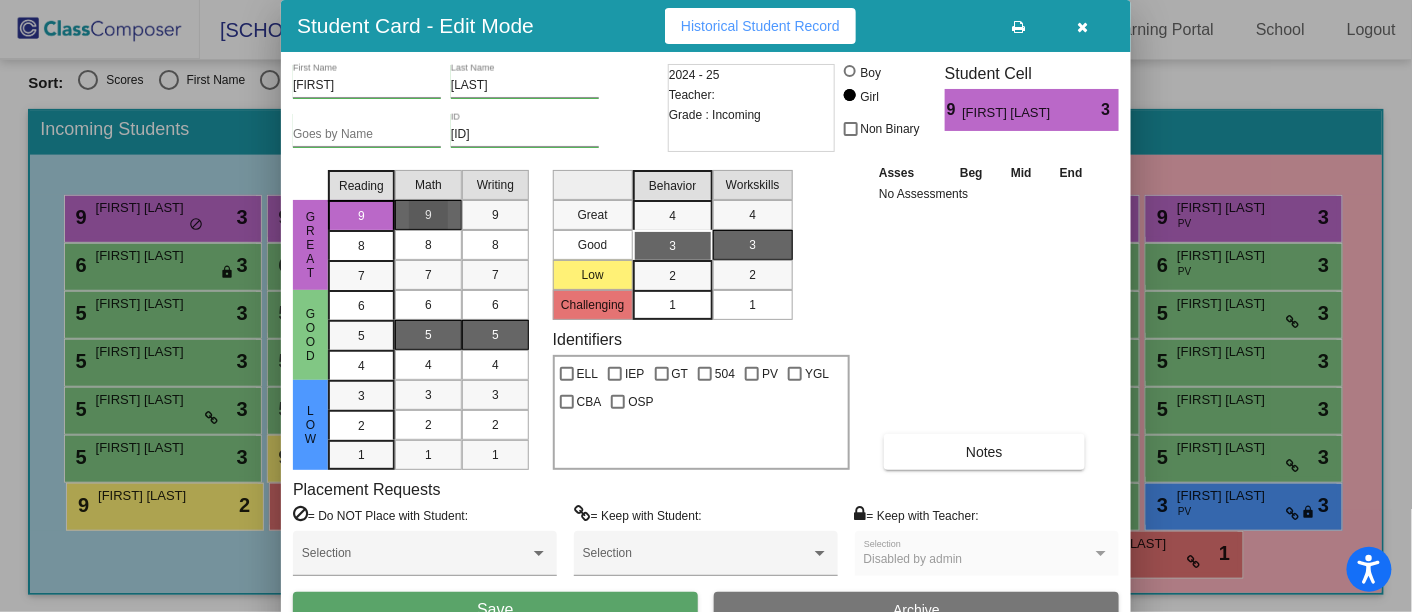 click on "9" at bounding box center [428, 215] 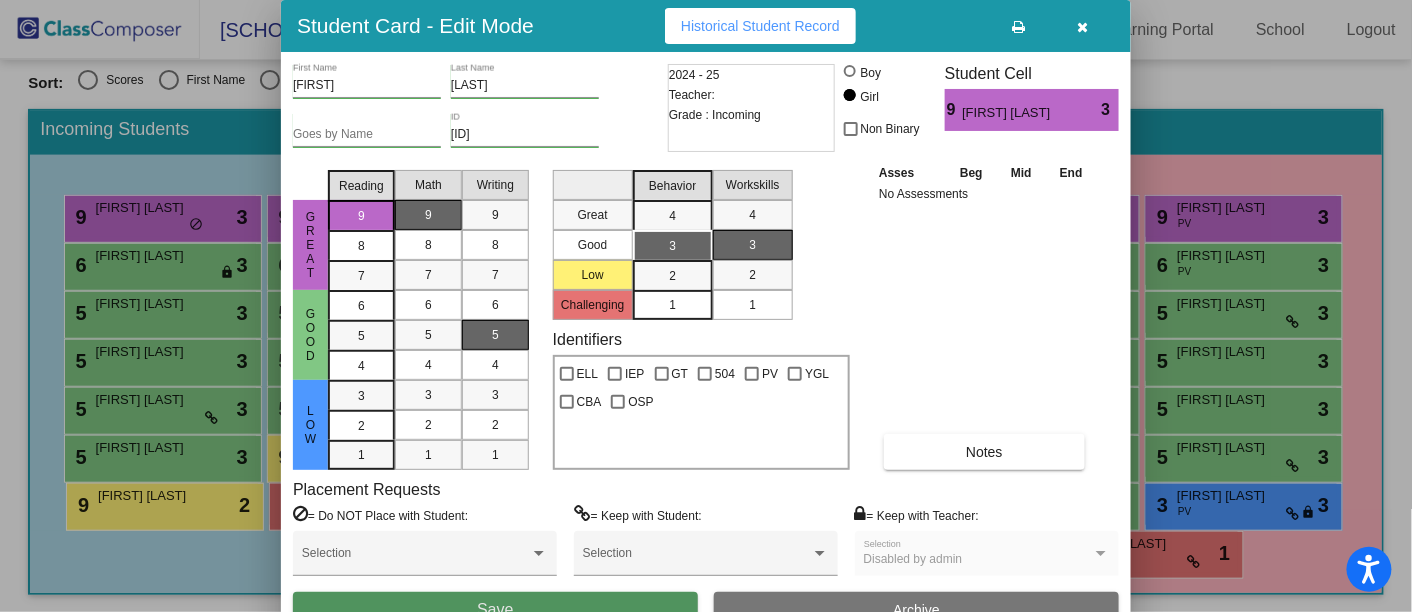 click on "Save" at bounding box center (495, 610) 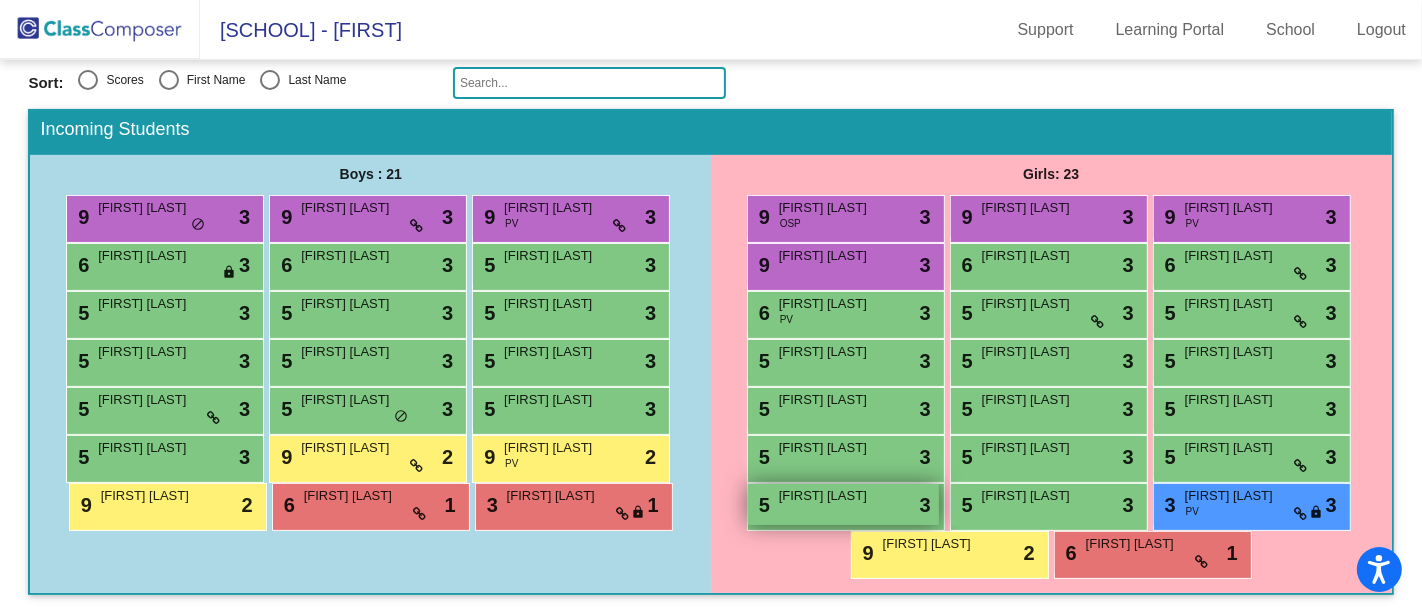 click on "[FIRST] [LAST]" at bounding box center (829, 496) 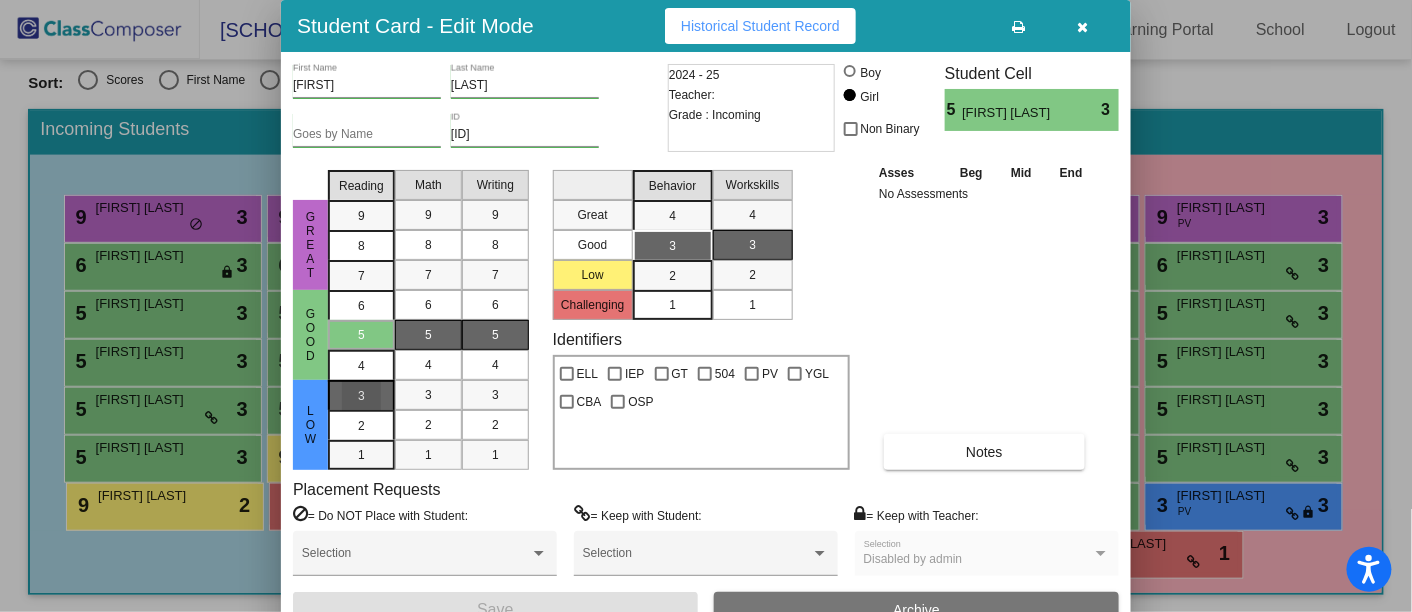 click on "3" at bounding box center [361, 396] 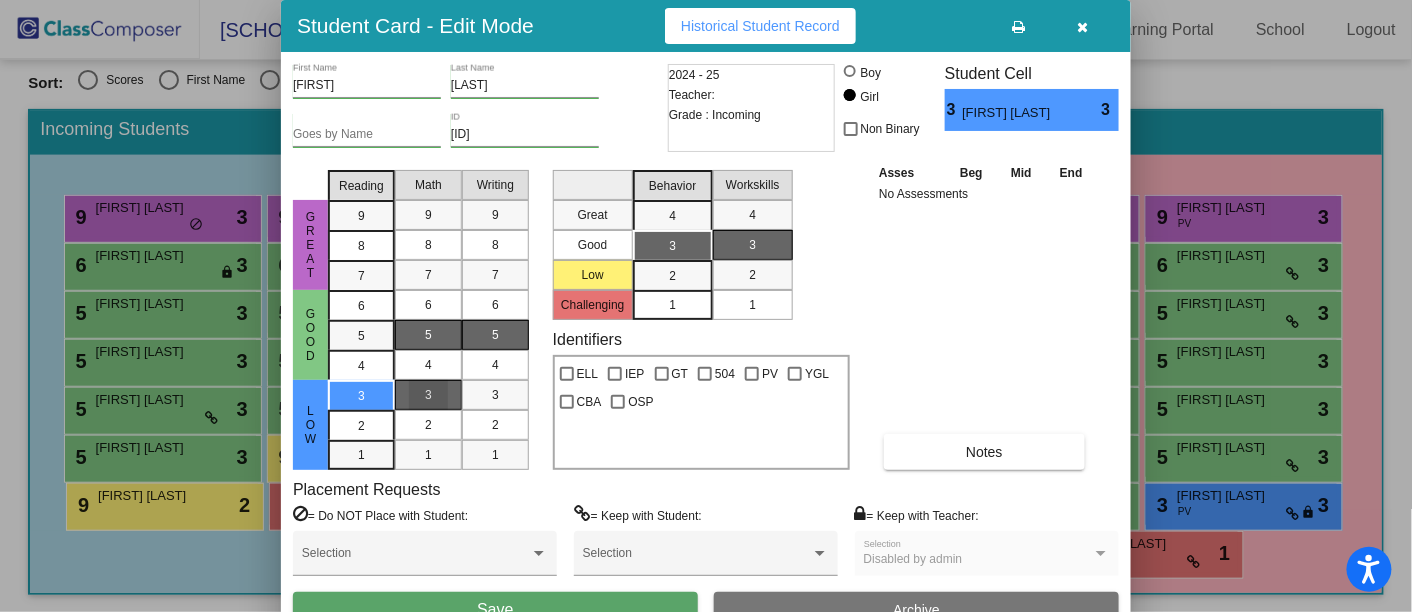 click on "3" at bounding box center [428, 395] 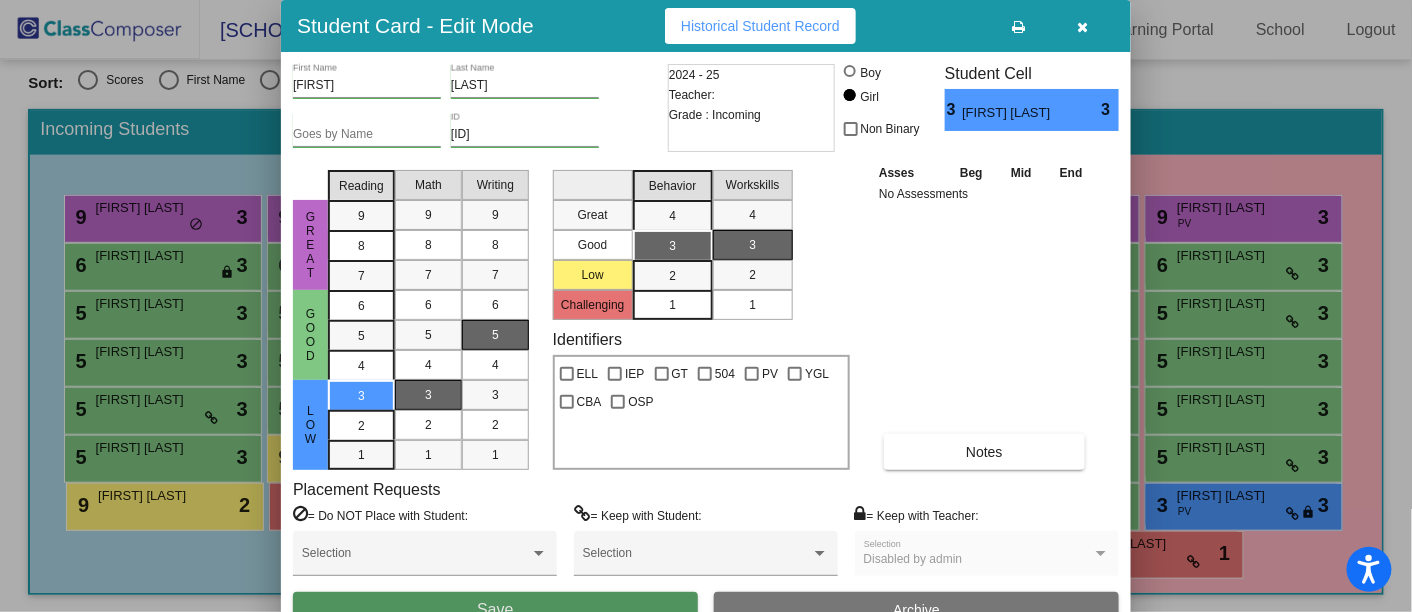 click on "Save" at bounding box center [495, 610] 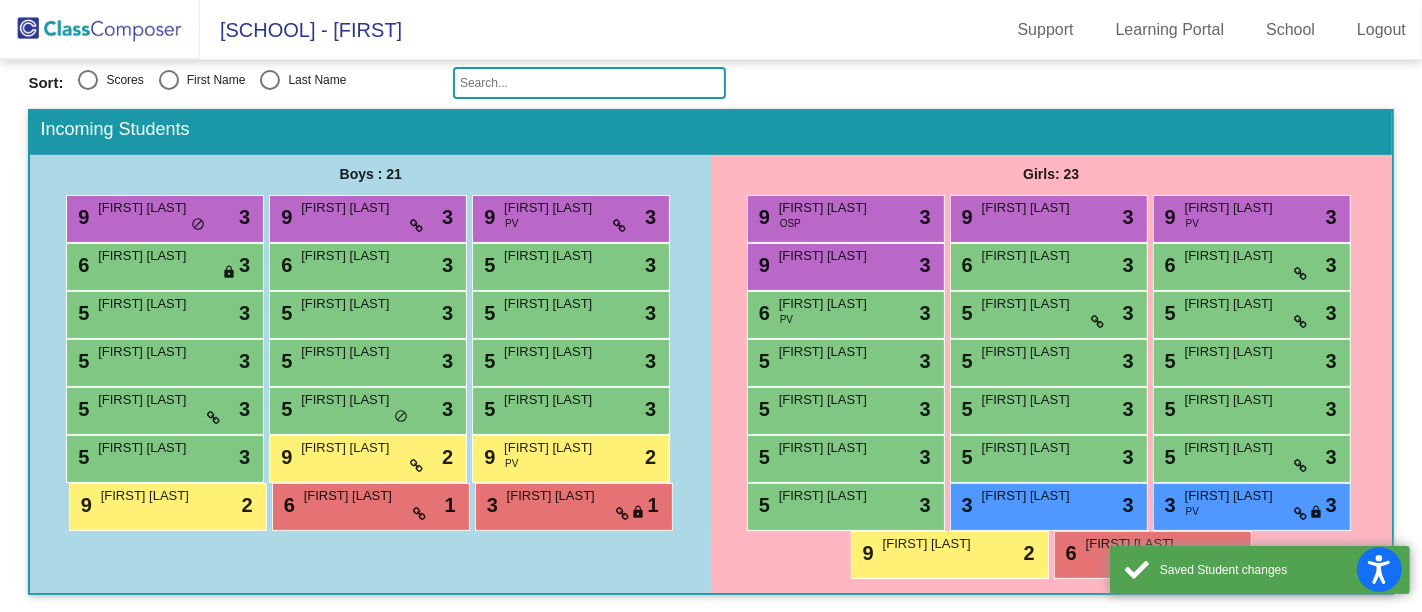 click on "Incoming Students Boys : 21 9 Ernst Davis lock do_not_disturb_alt 3 9 Eric Holz lock do_not_disturb_alt 3 9 Charles Metzler PV lock do_not_disturb_alt 3 6 Eyas Darweesh lock do_not_disturb_alt 3 6 Beau Kapture lock do_not_disturb_alt 3 5 Aiden Davidson-Heinold lock do_not_disturb_alt 3 5 Caden Johnson lock do_not_disturb_alt 3 5 Festus Kakari lock do_not_disturb_alt 3 5 Leo Kupec lock do_not_disturb_alt 3 5 Cardiff Parks lock do_not_disturb_alt 3 5 Ethan Potts lock do_not_disturb_alt 3 5 Sammy Ramirez lock do_not_disturb_alt 3 5 Porter Shonkwiler lock do_not_disturb_alt 3 5 Owen Windom lock do_not_disturb_alt 3 5 Muhammad Zohaib lock do_not_disturb_alt 3 5 Ezra Cope lock do_not_disturb_alt 3 9 Bo Smith lock do_not_disturb_alt 2 9 Cedar Finch PV lock do_not_disturb_alt 2 9 Soren Varnell lock do_not_disturb_alt 2 6 Ronan Leleiwi lock do_not_disturb_alt 1 3 Desmond Green lock do_not_disturb_alt 1 Girls: 23 9 Autumn Coffman OSP lock do_not_disturb_alt 3 9 Cora Koning lock do_not_disturb_alt 3 9 Hazel Spears PV 3" 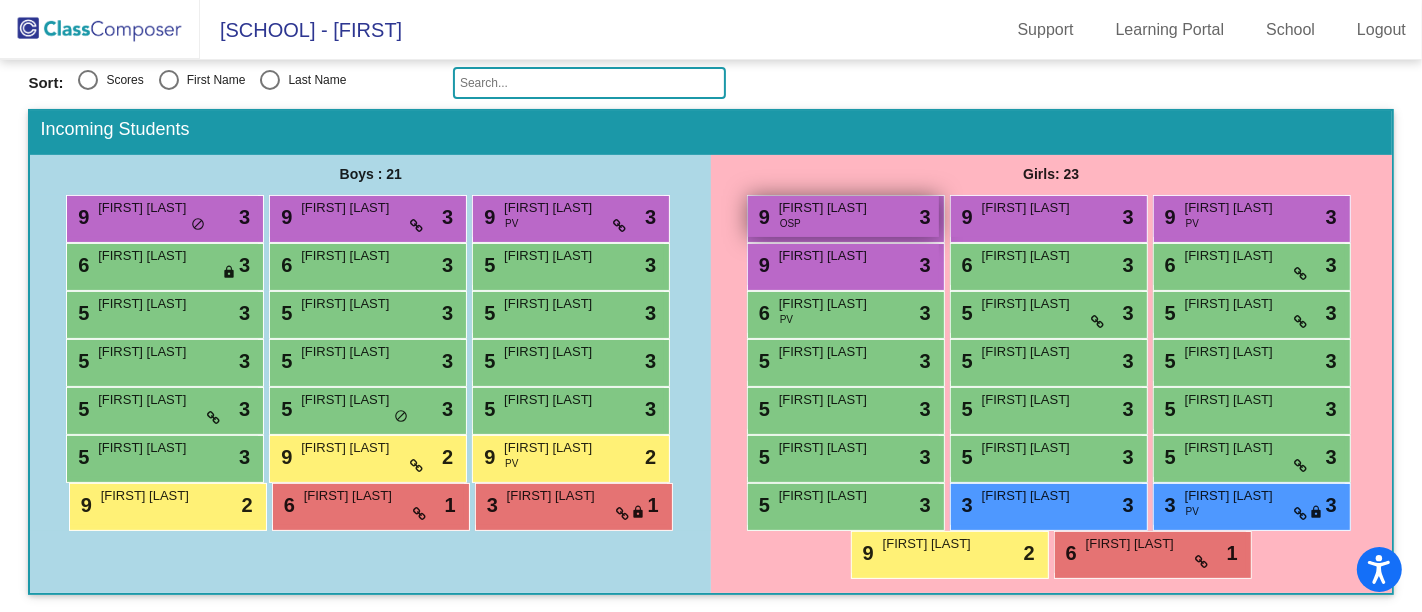 click on "[FIRST] [LAST]" at bounding box center (829, 208) 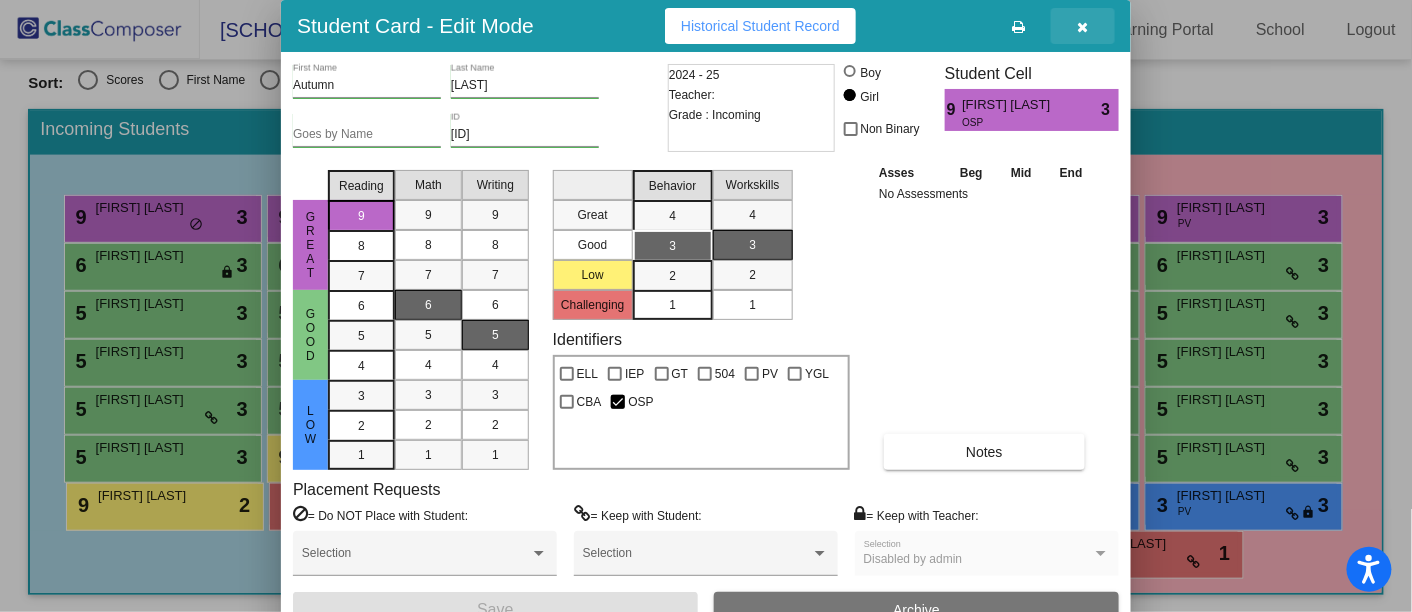 click at bounding box center (1083, 26) 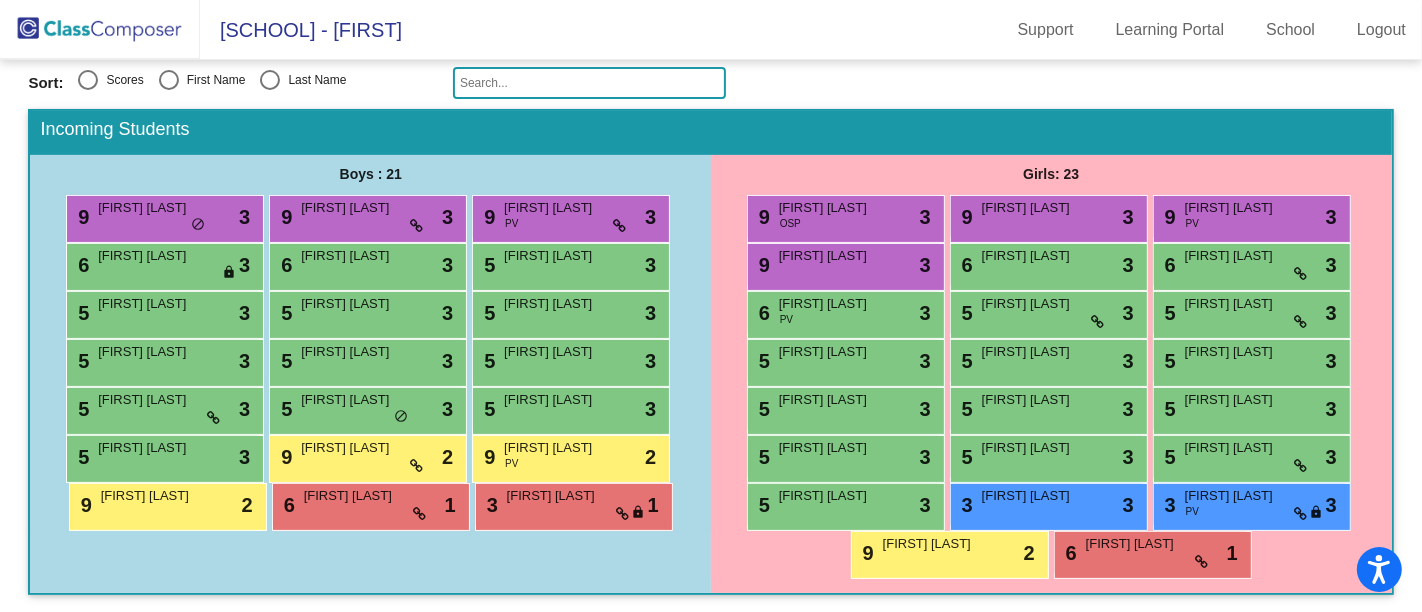 scroll, scrollTop: 229, scrollLeft: 0, axis: vertical 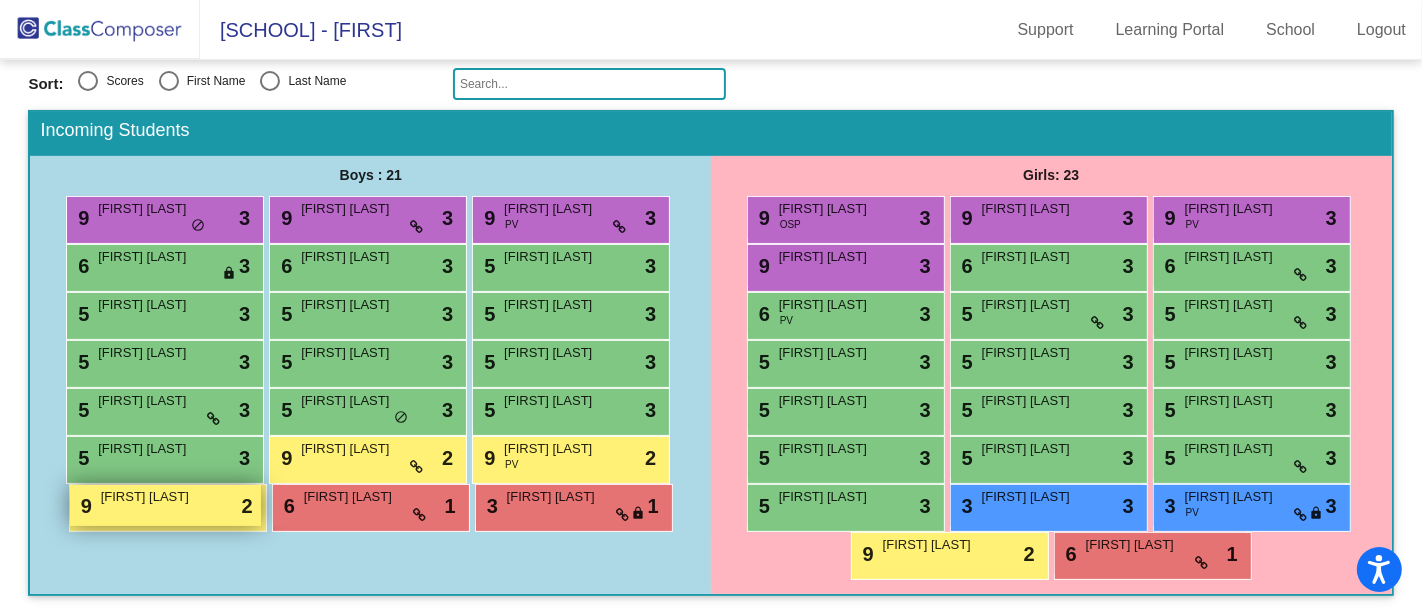 click on "[FIRST] [LAST]" at bounding box center (151, 497) 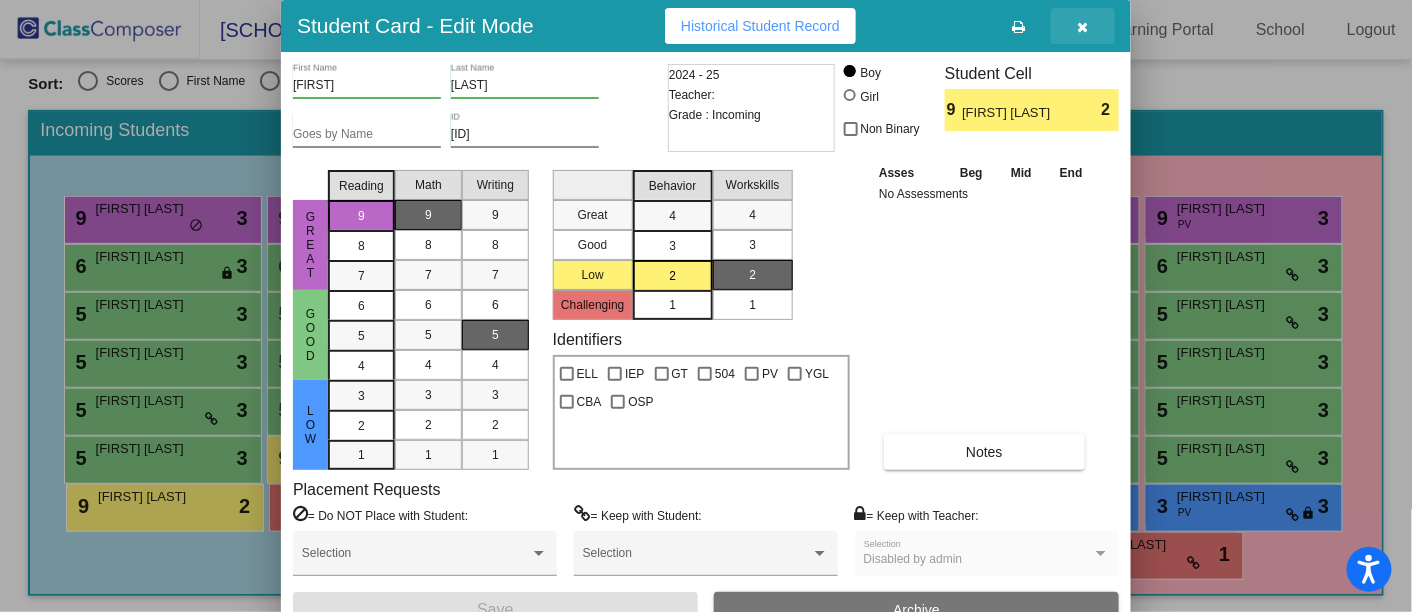 click at bounding box center [1083, 27] 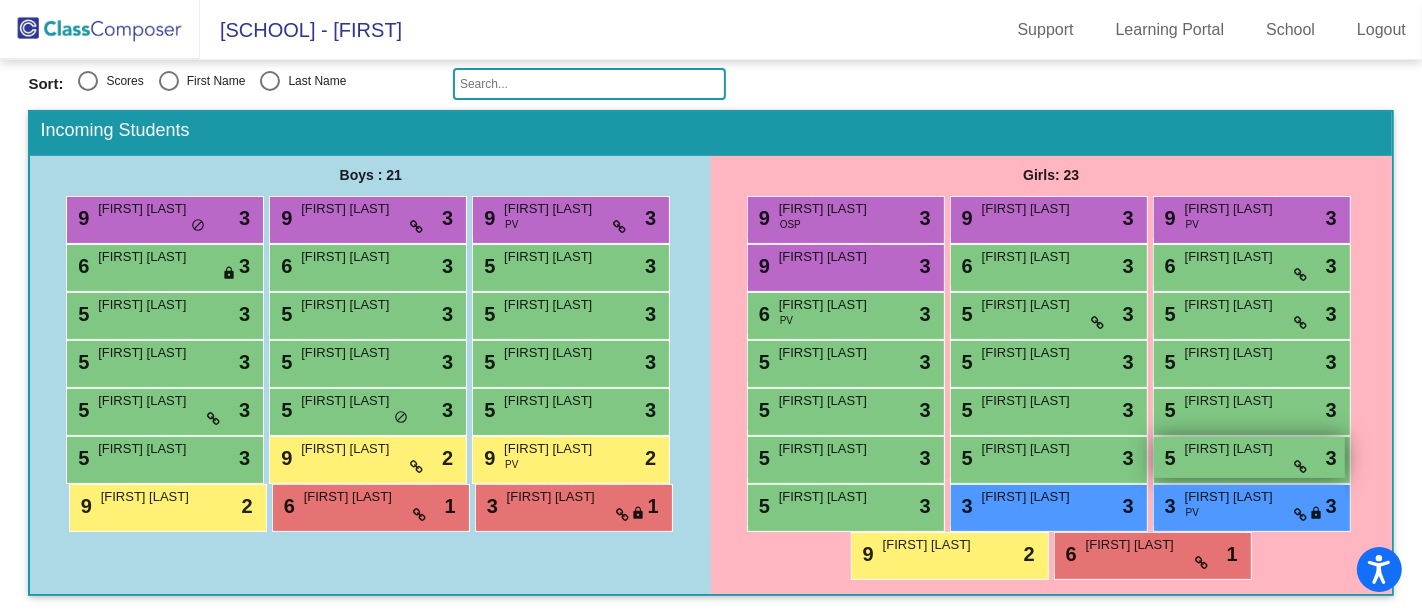 click on "[FIRST] [LAST]" at bounding box center [1235, 449] 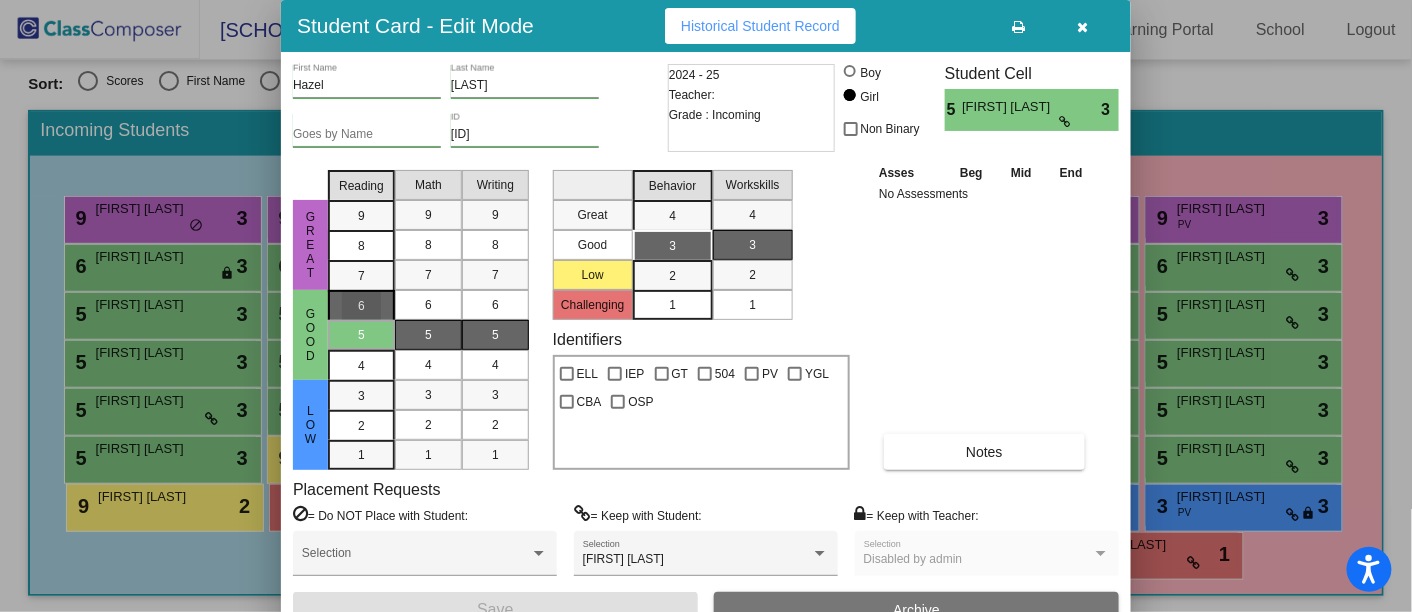 click on "6" at bounding box center [361, 306] 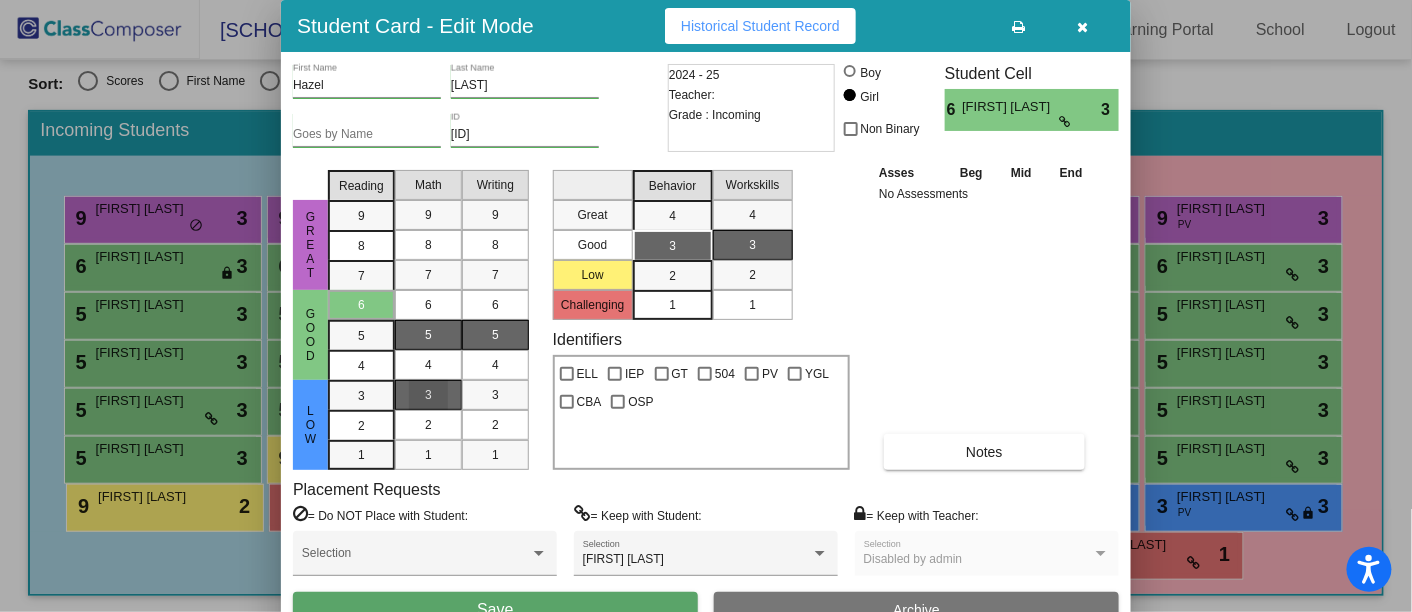 click on "3" at bounding box center (428, 395) 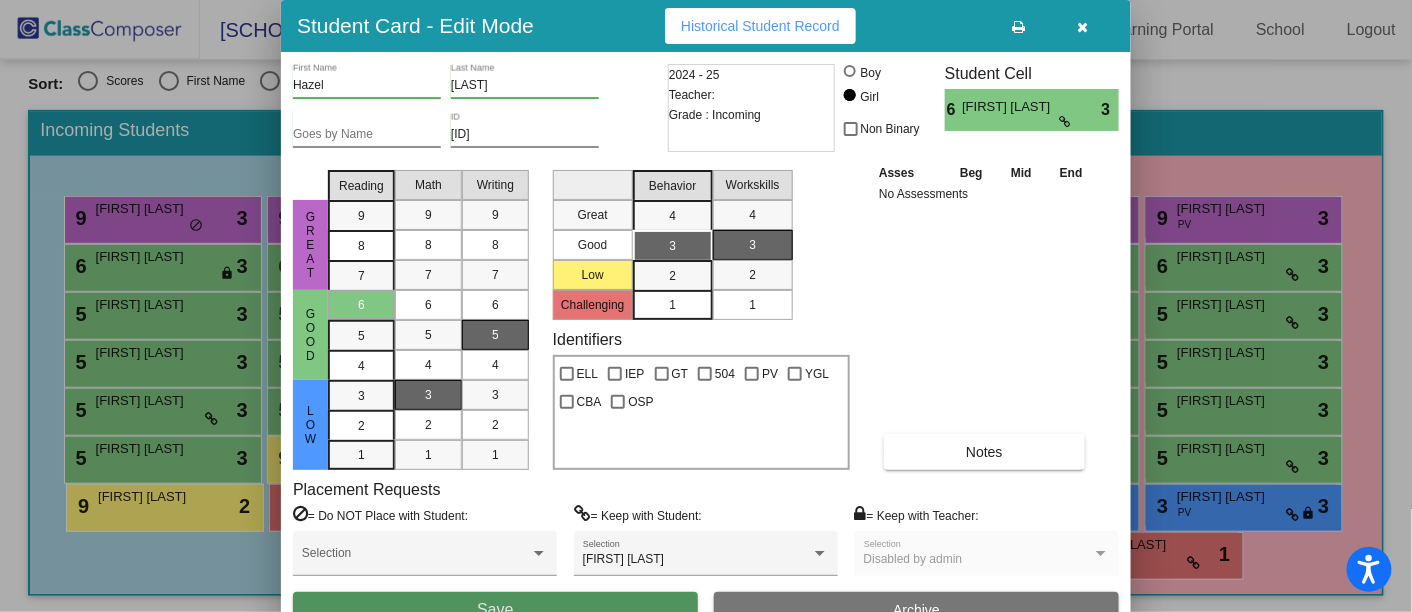 click on "Save" at bounding box center (495, 610) 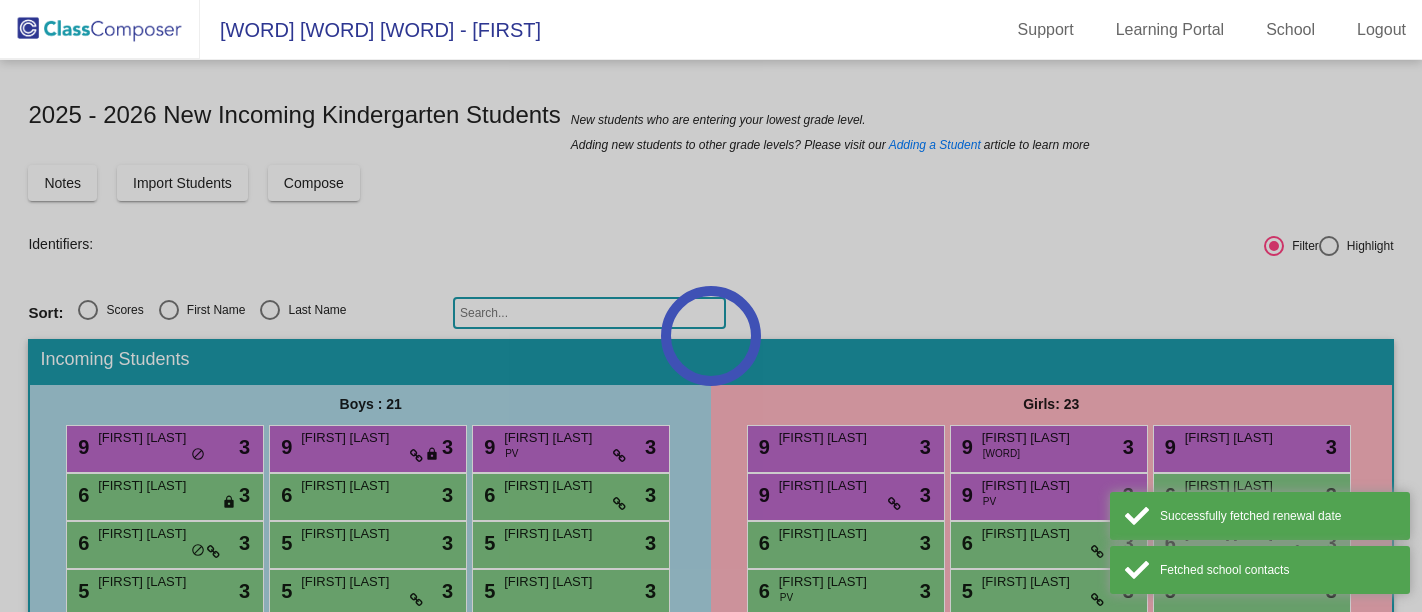 scroll, scrollTop: 0, scrollLeft: 0, axis: both 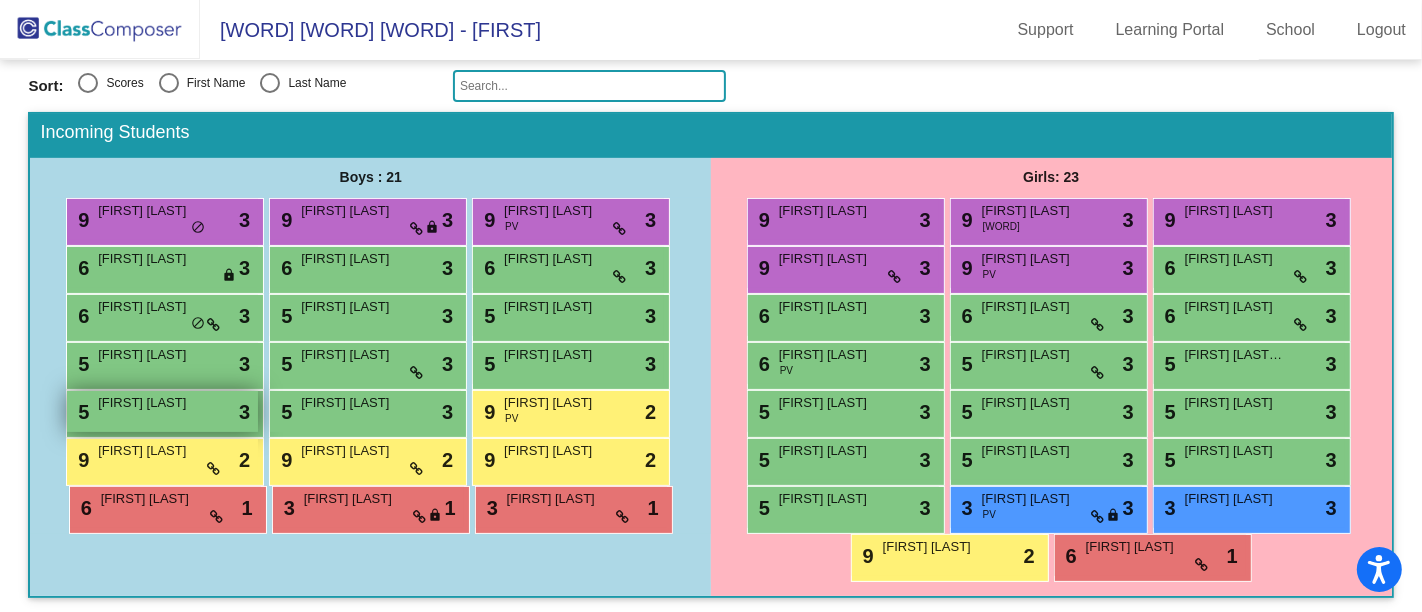 click on "[FIRST] [LAST]" at bounding box center (148, 403) 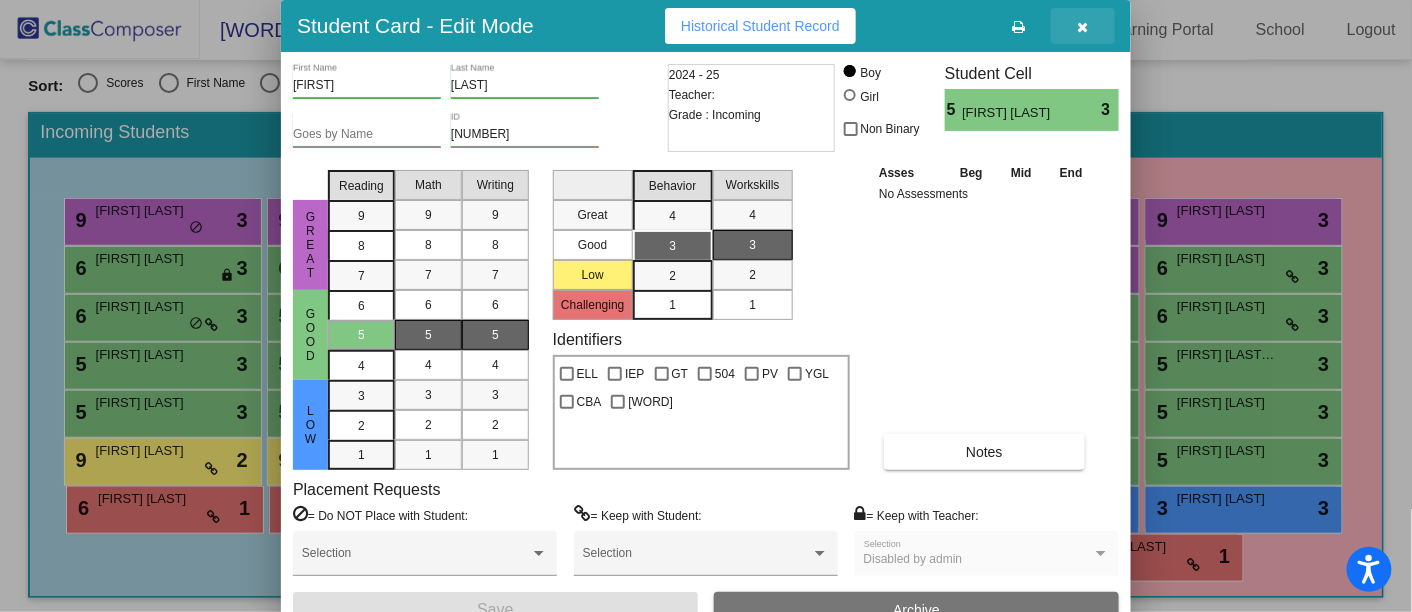 click at bounding box center (1083, 26) 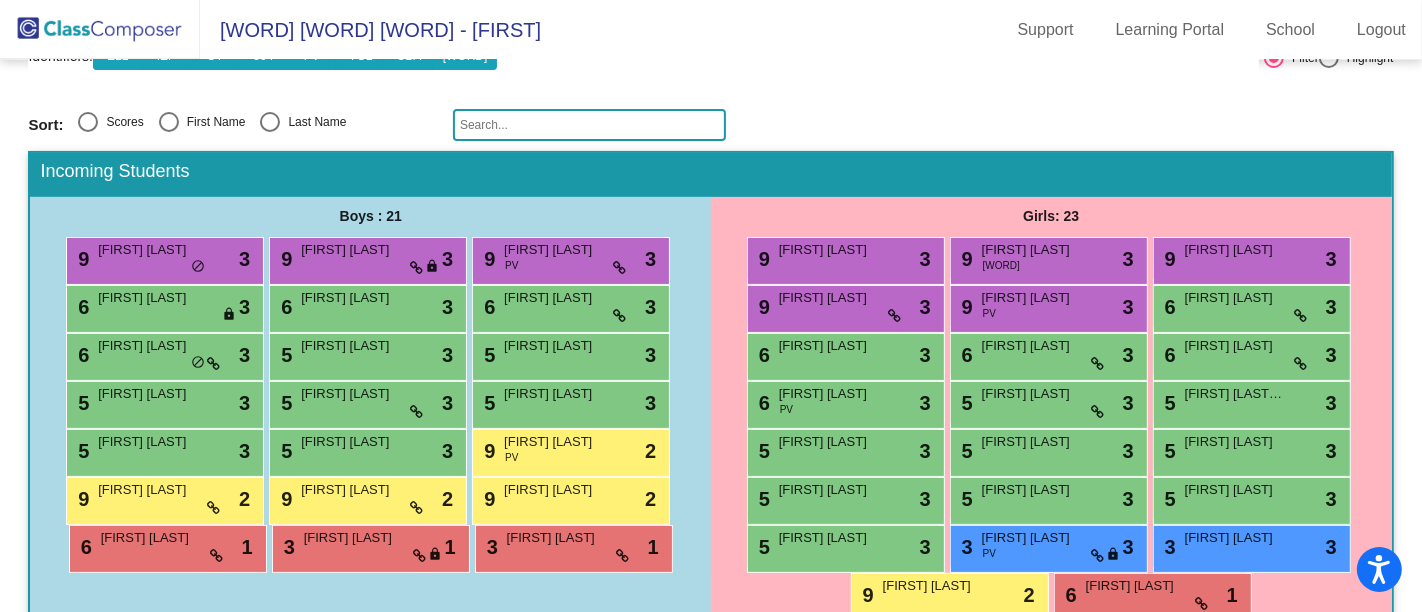 scroll, scrollTop: 229, scrollLeft: 0, axis: vertical 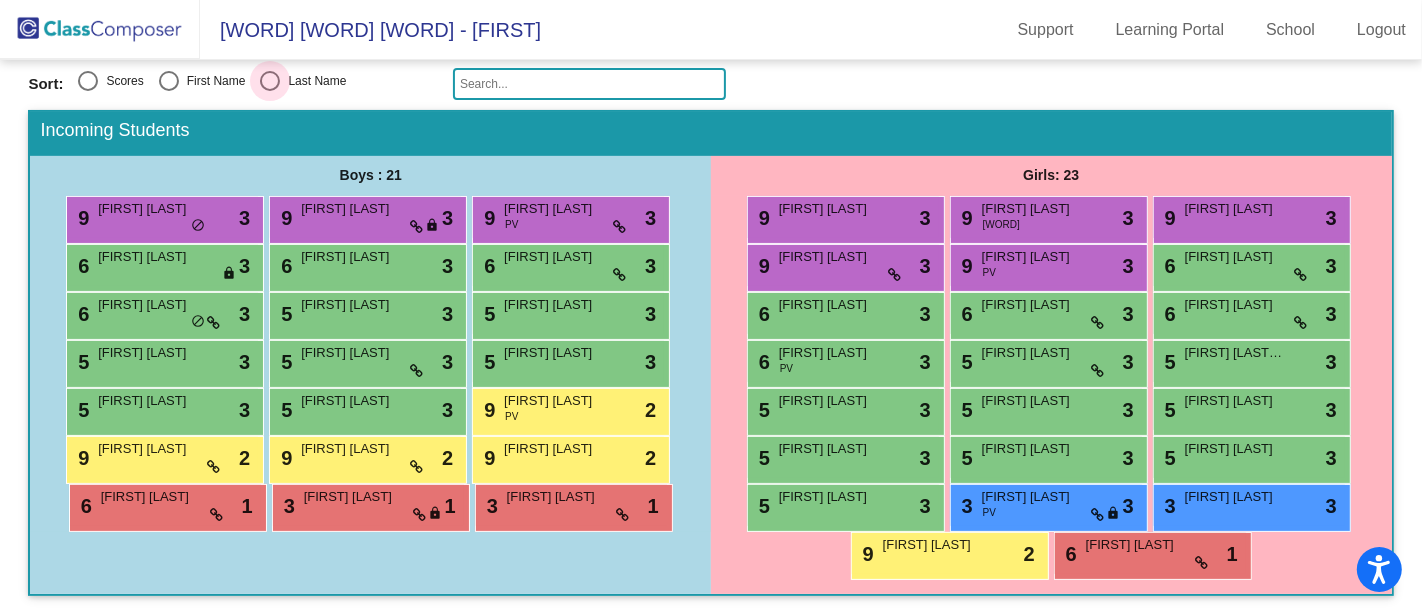 click at bounding box center (270, 81) 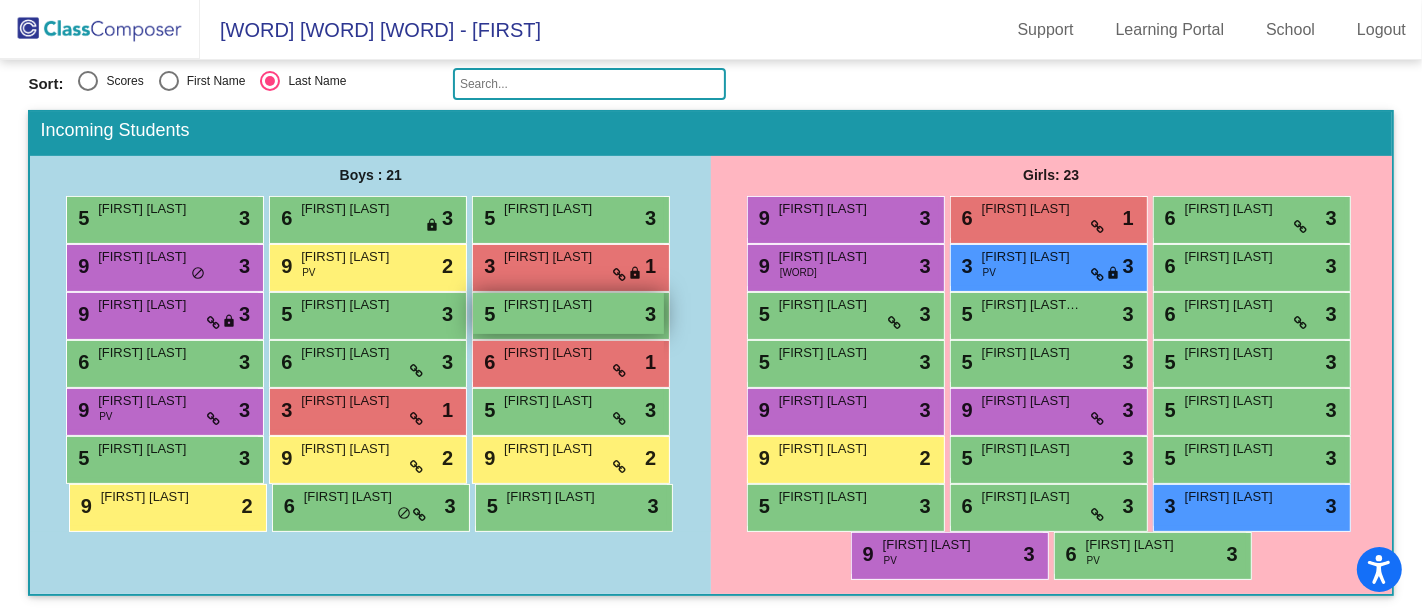 click on "5 Festus Kakari lock do_not_disturb_alt 3" at bounding box center (568, 313) 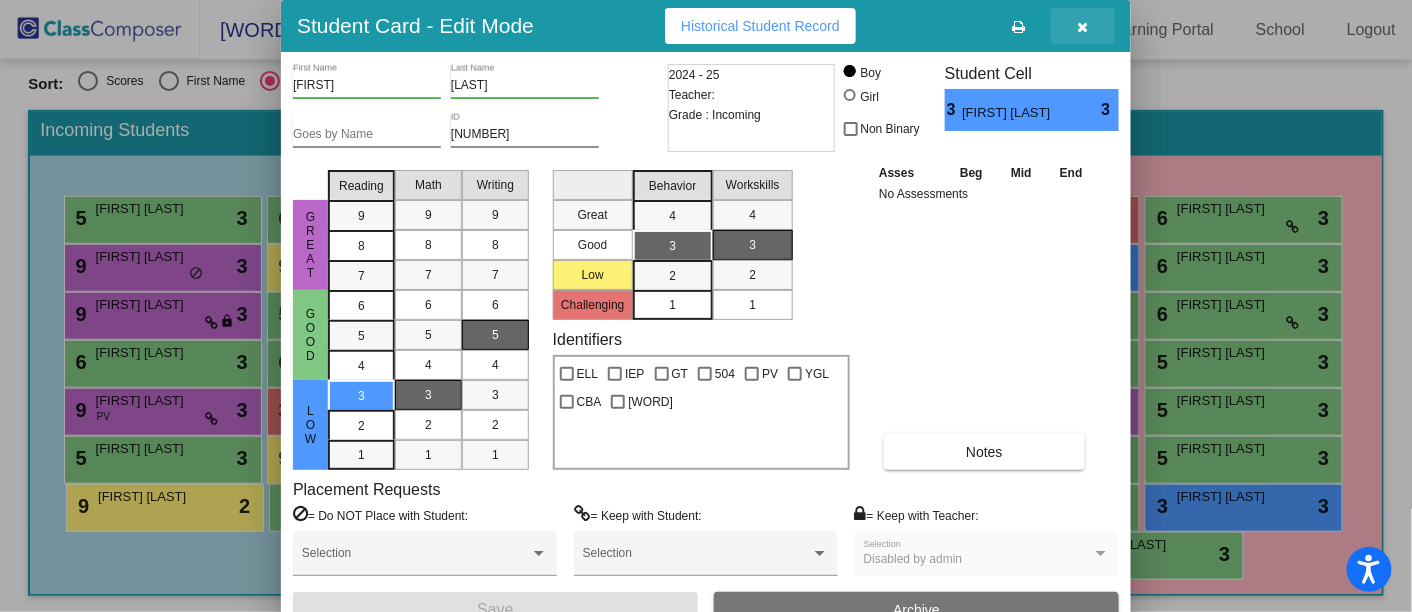 click at bounding box center (1083, 27) 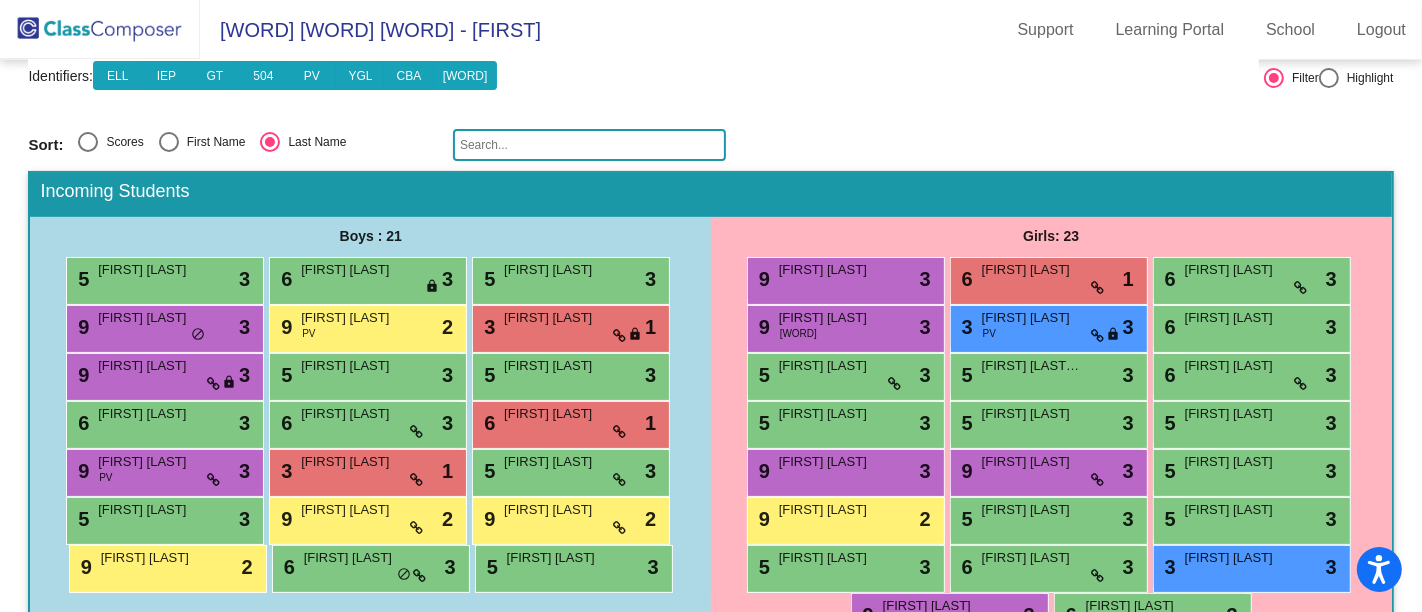 scroll, scrollTop: 229, scrollLeft: 0, axis: vertical 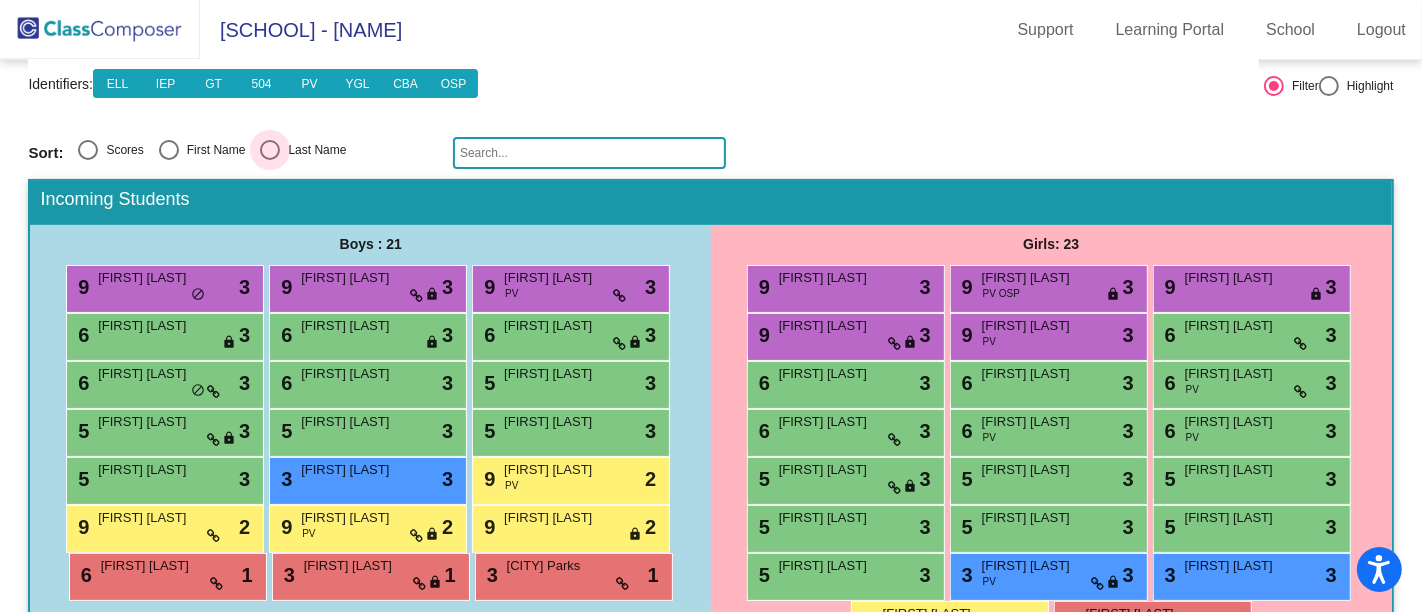 click at bounding box center (270, 150) 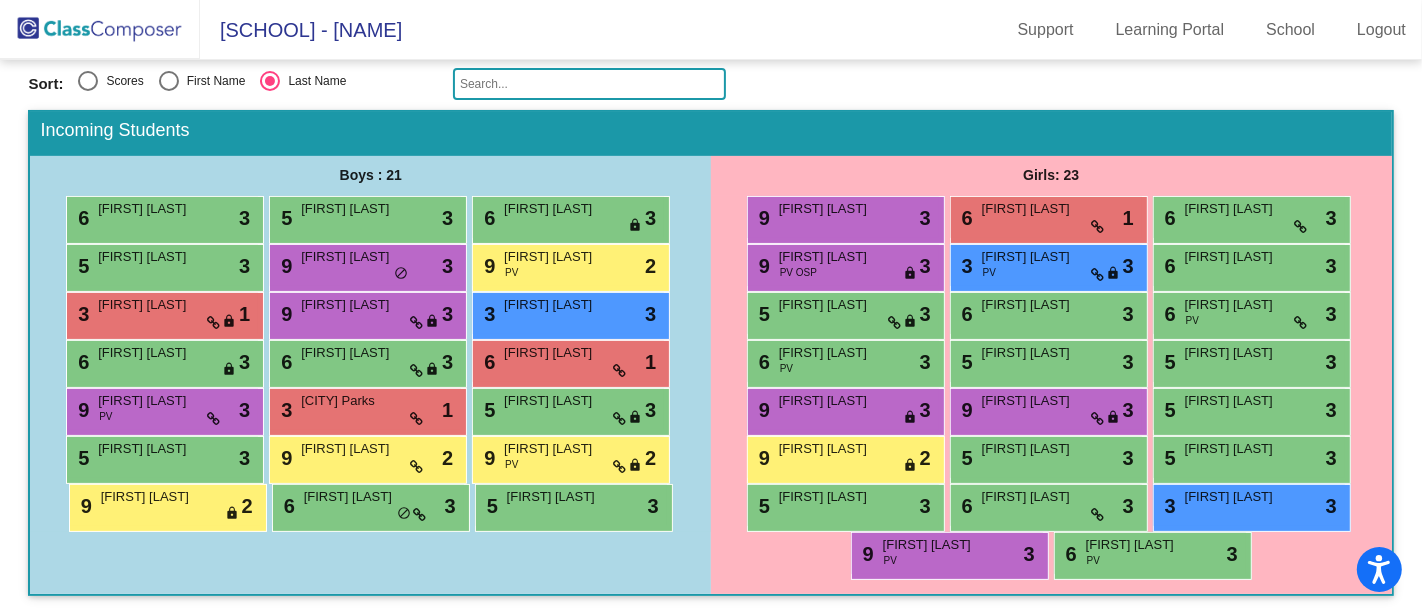 scroll, scrollTop: 228, scrollLeft: 0, axis: vertical 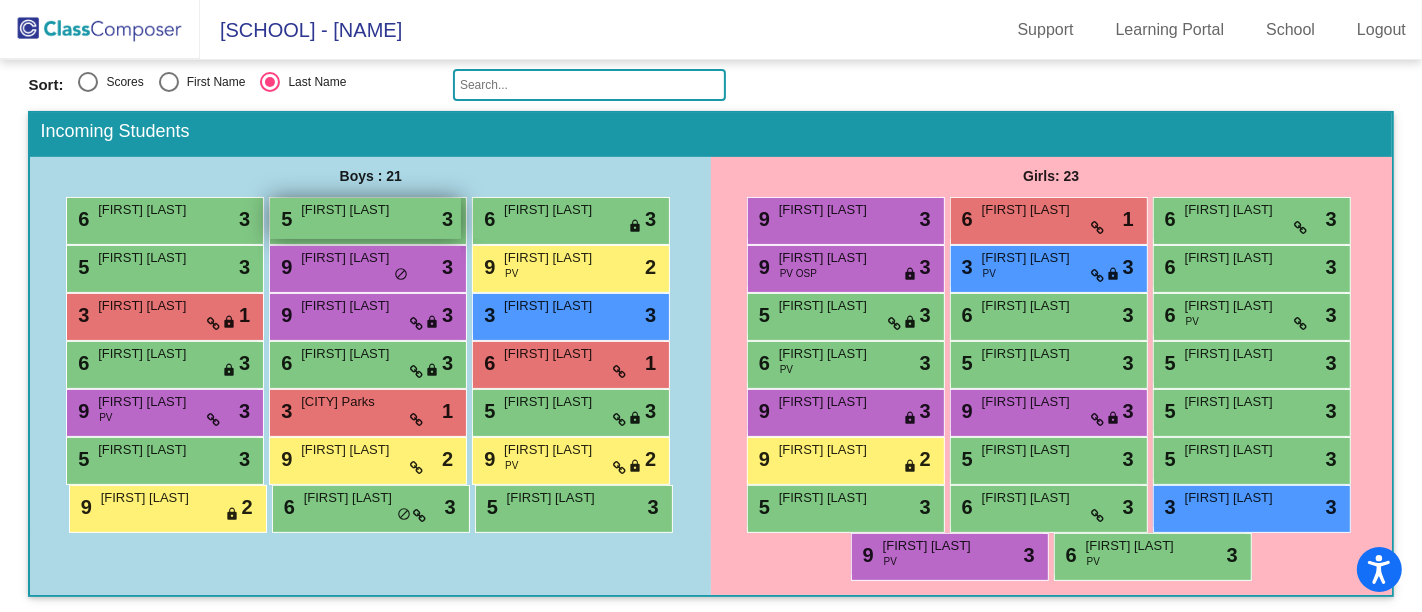 click on "Theodore Cruz" at bounding box center [351, 210] 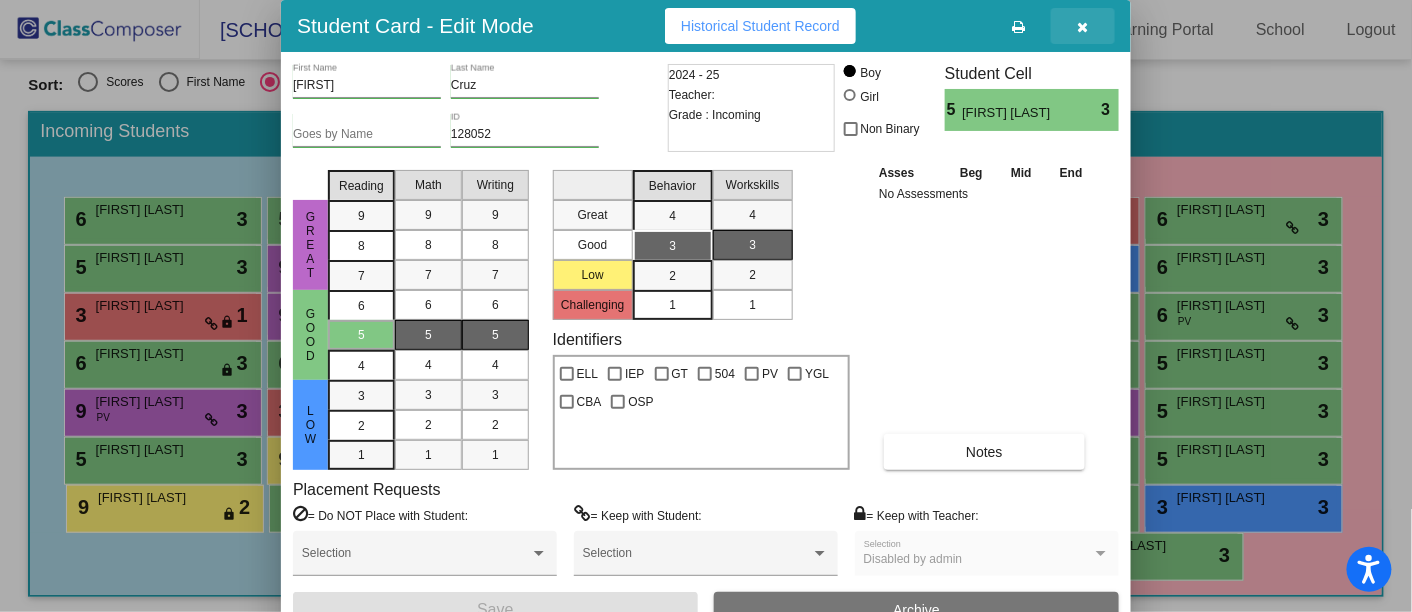 click at bounding box center [1083, 26] 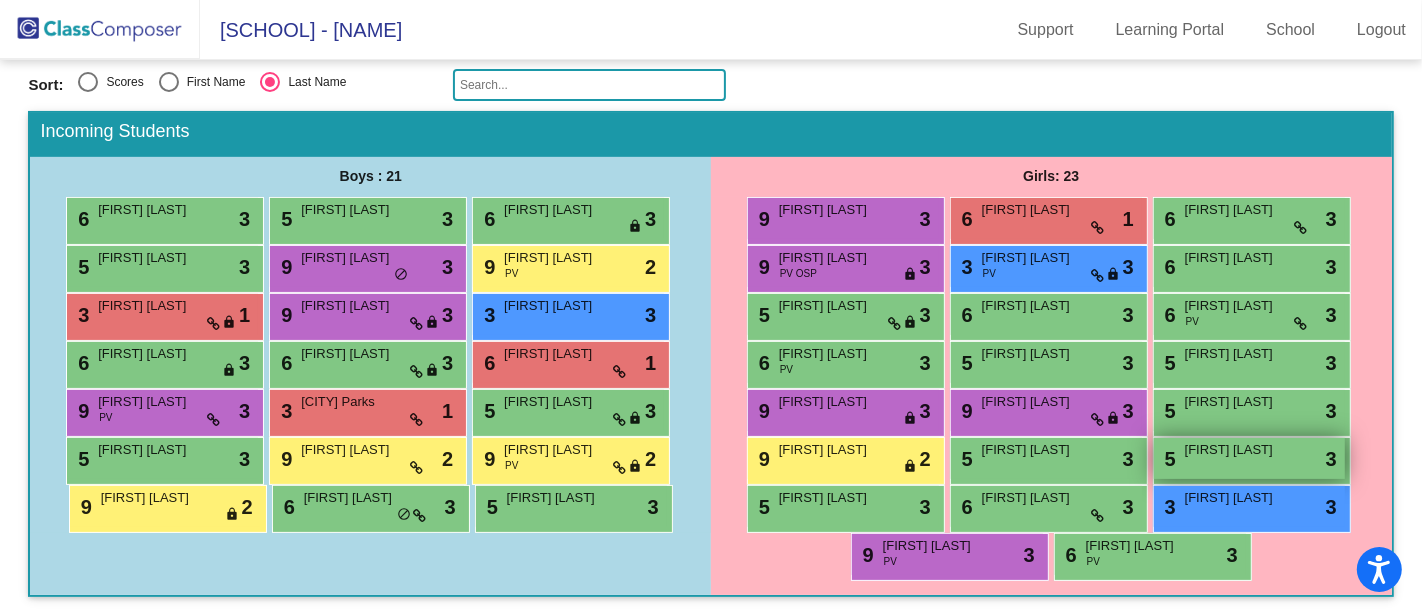 click on "[FIRST] [LAST]" at bounding box center (1235, 450) 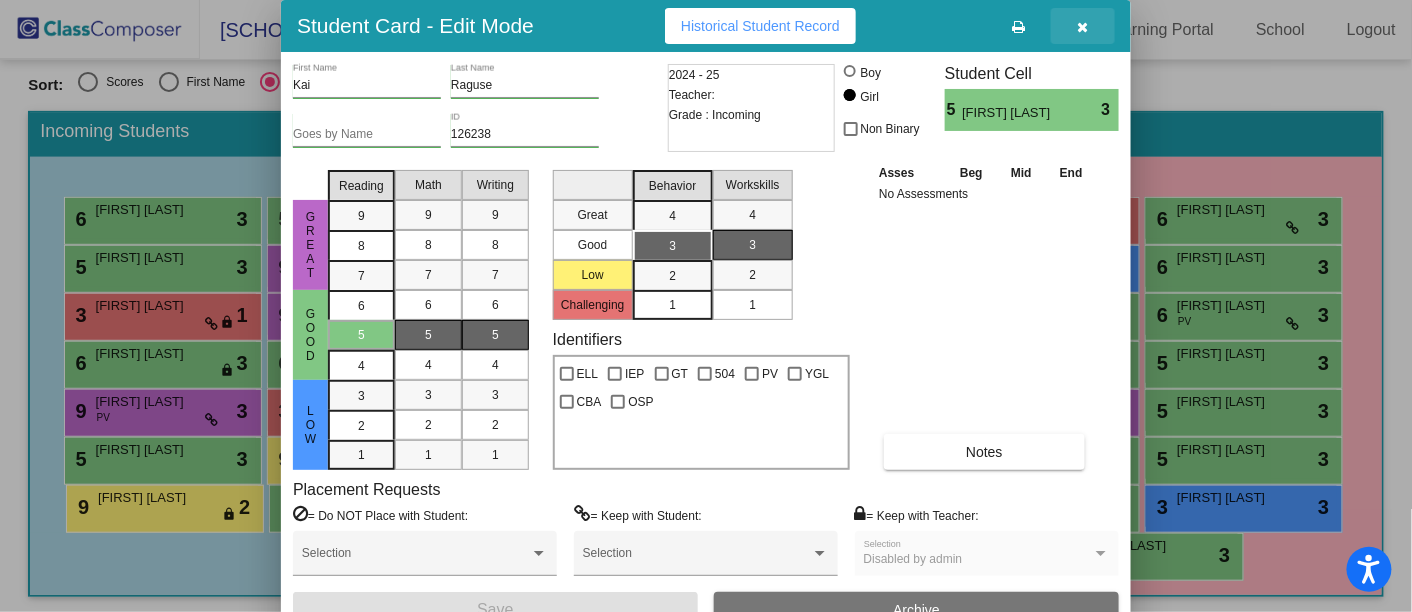 click at bounding box center (1083, 27) 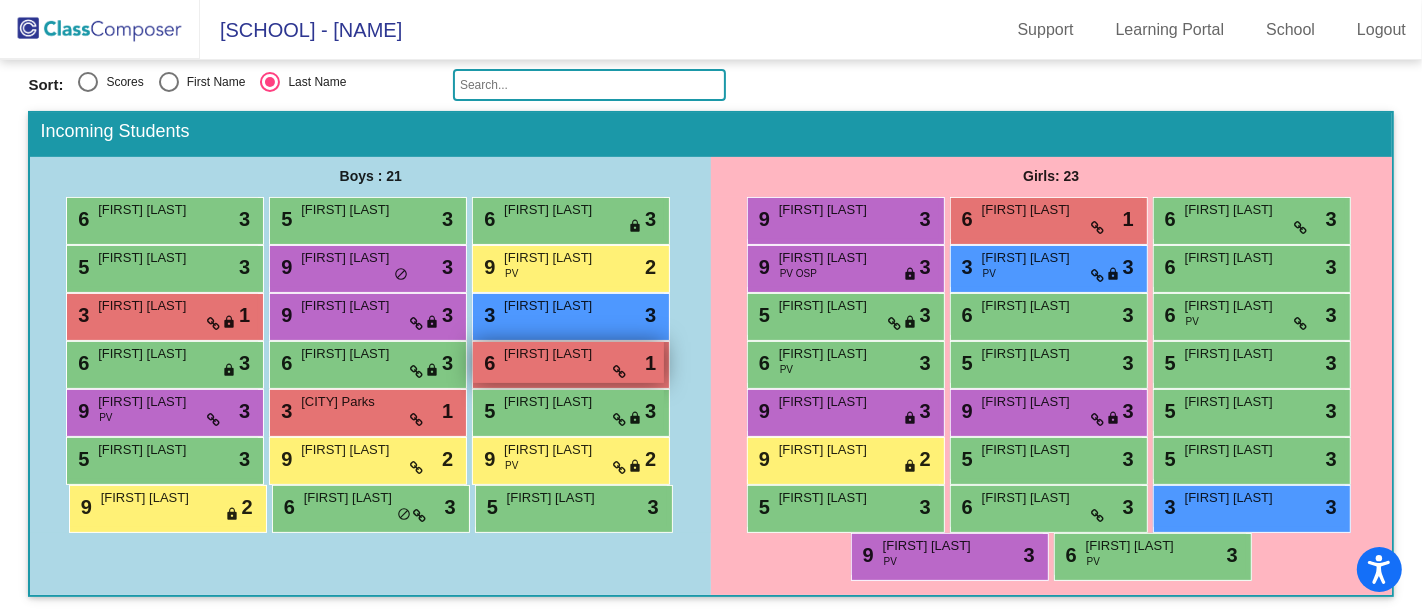 click on "[FIRST] [LAST]" at bounding box center [554, 354] 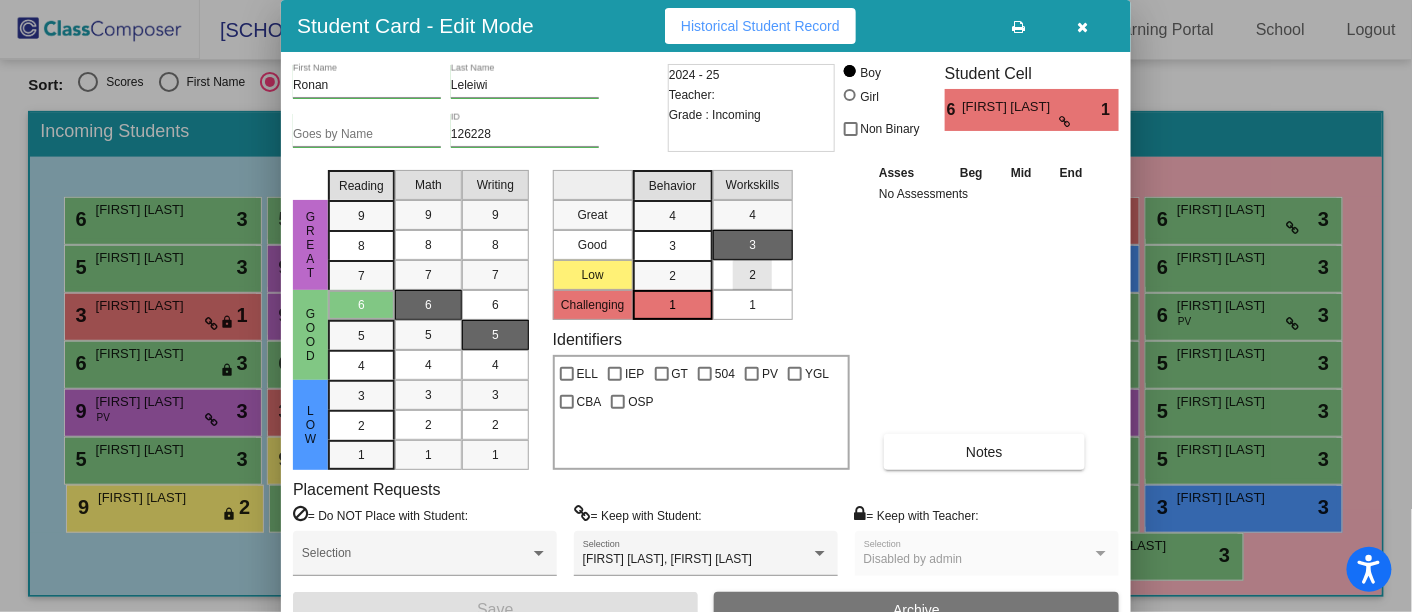 click on "2" at bounding box center (752, 275) 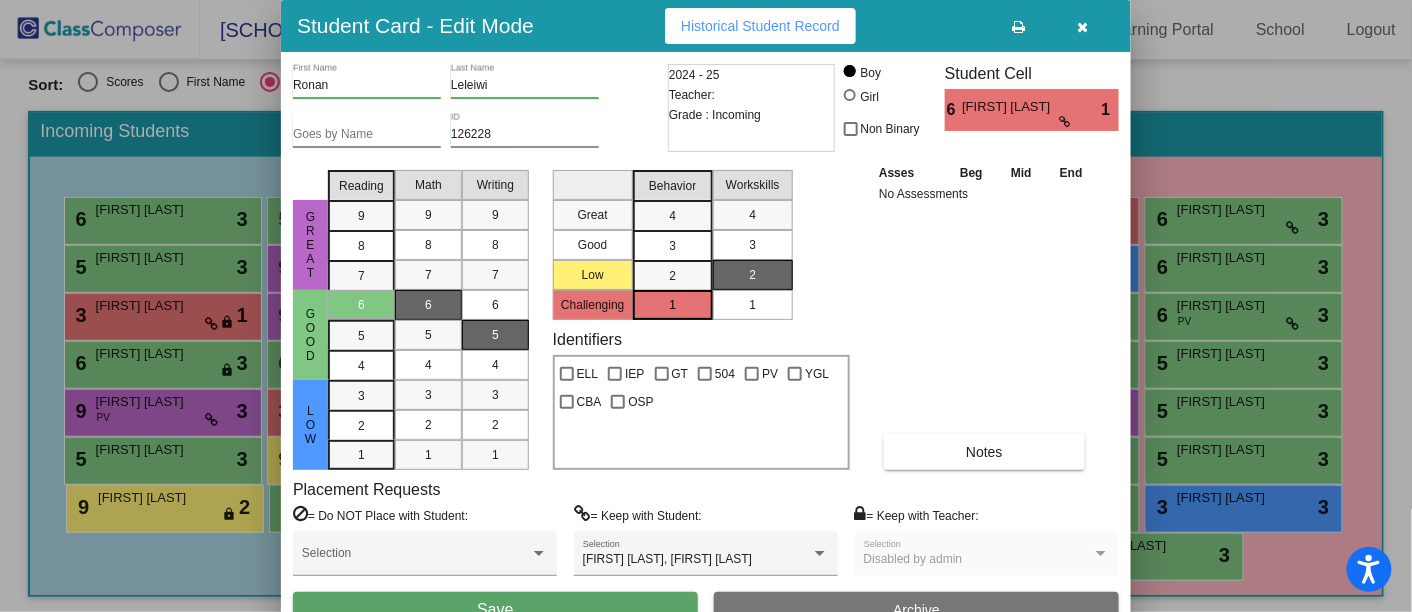 click on "Save" at bounding box center [495, 610] 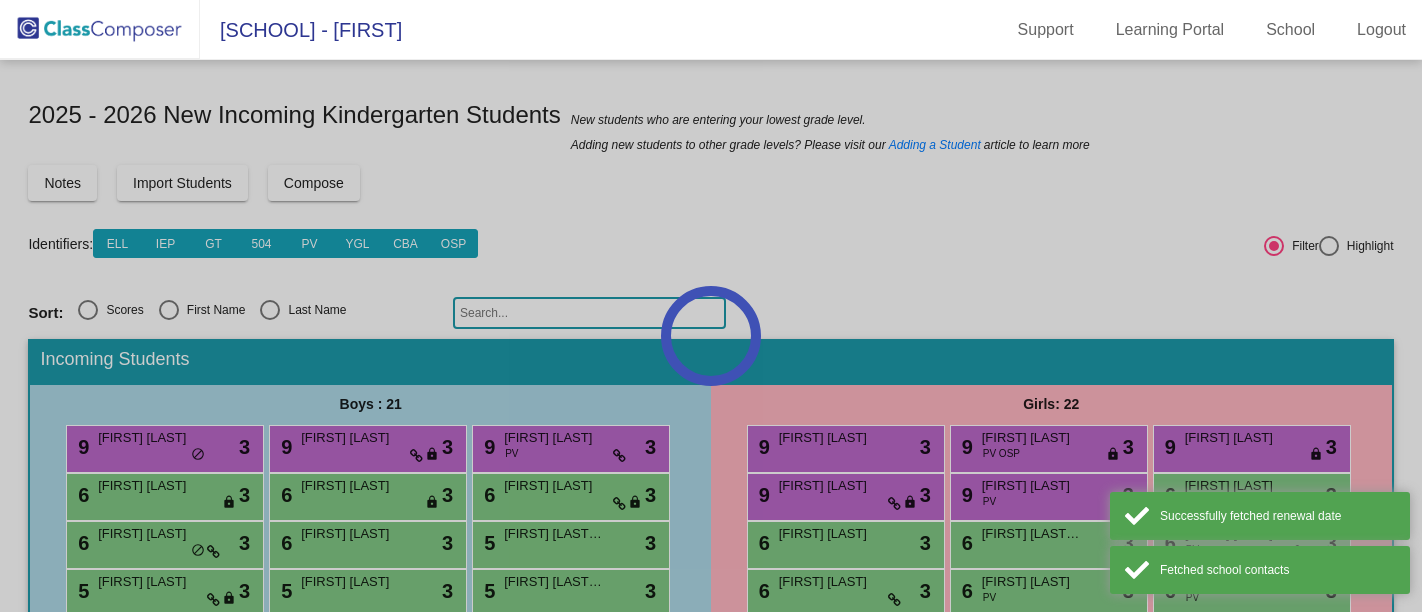 scroll, scrollTop: 0, scrollLeft: 0, axis: both 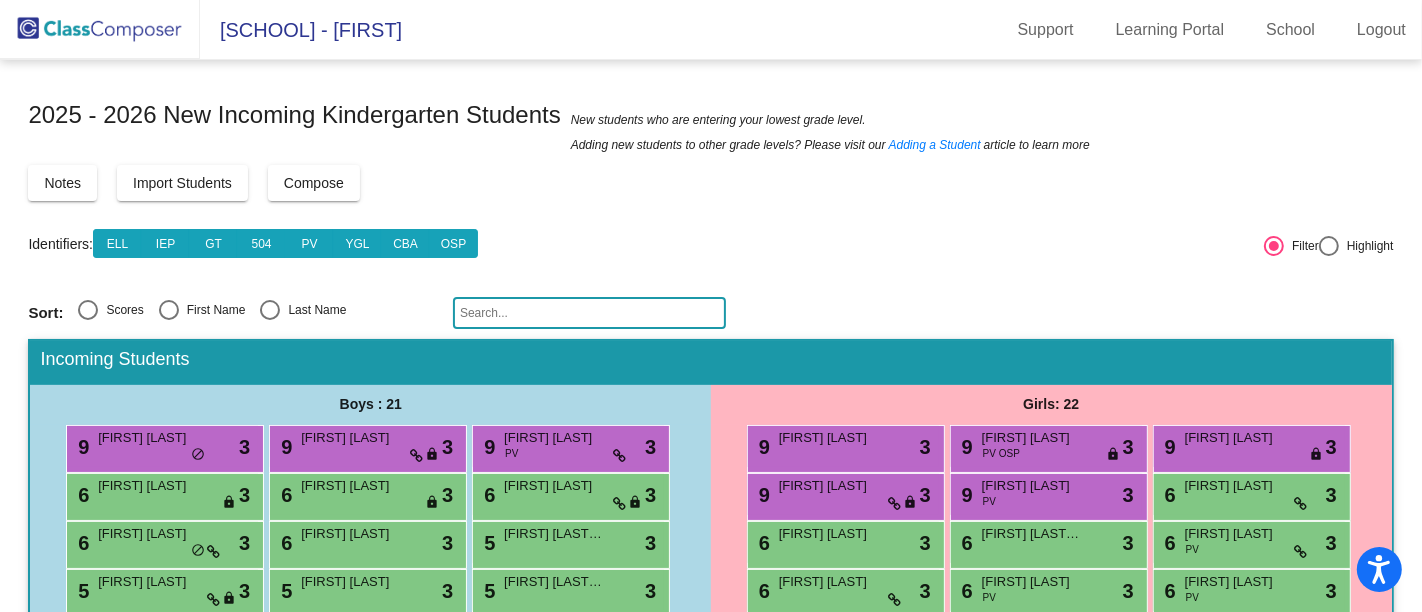 drag, startPoint x: 269, startPoint y: 322, endPoint x: 275, endPoint y: 307, distance: 16.155495 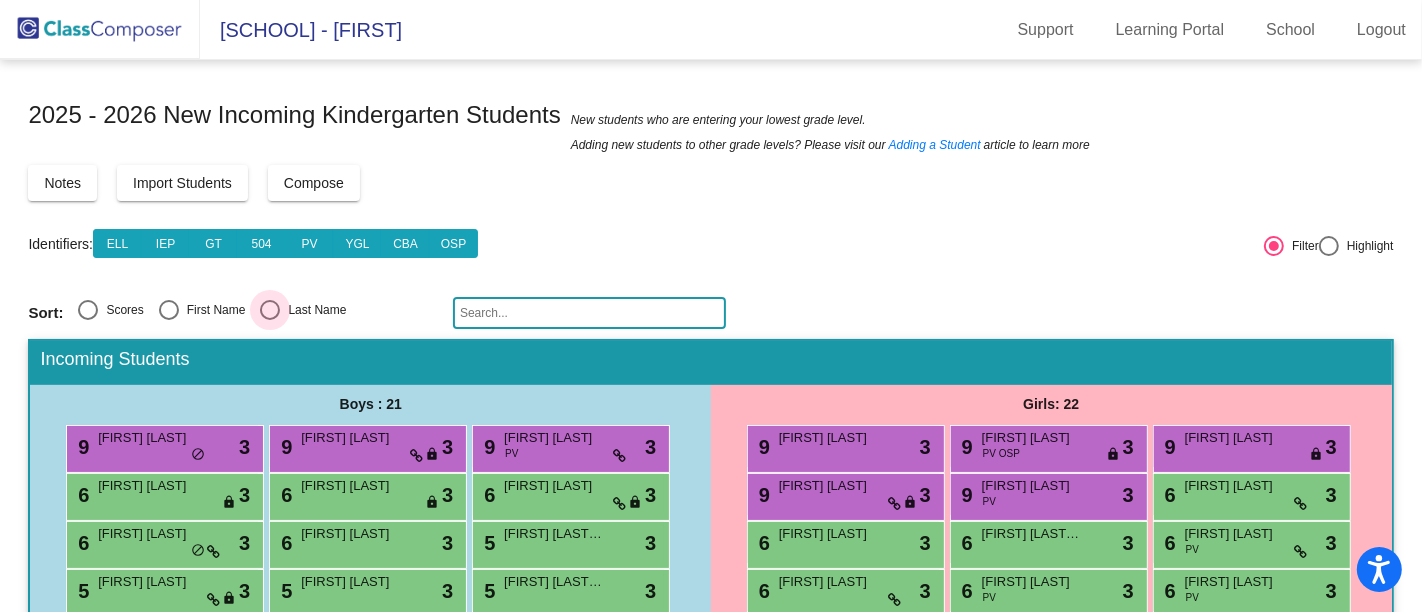 click at bounding box center (270, 310) 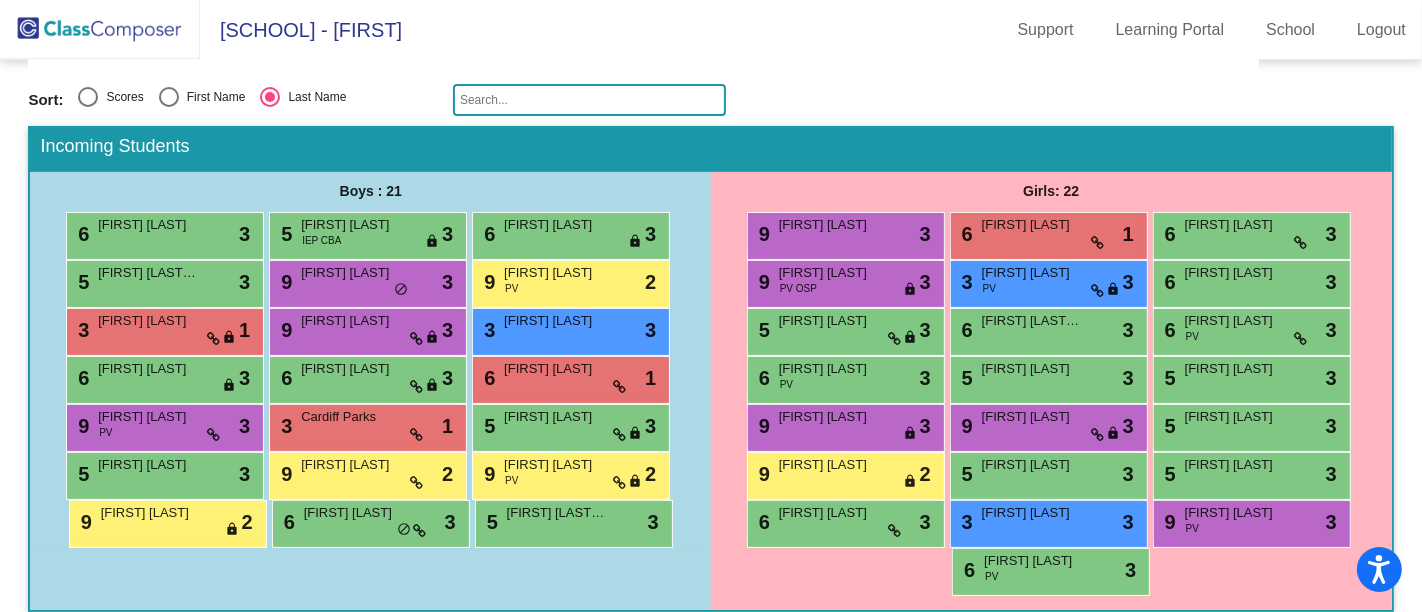 scroll, scrollTop: 229, scrollLeft: 0, axis: vertical 